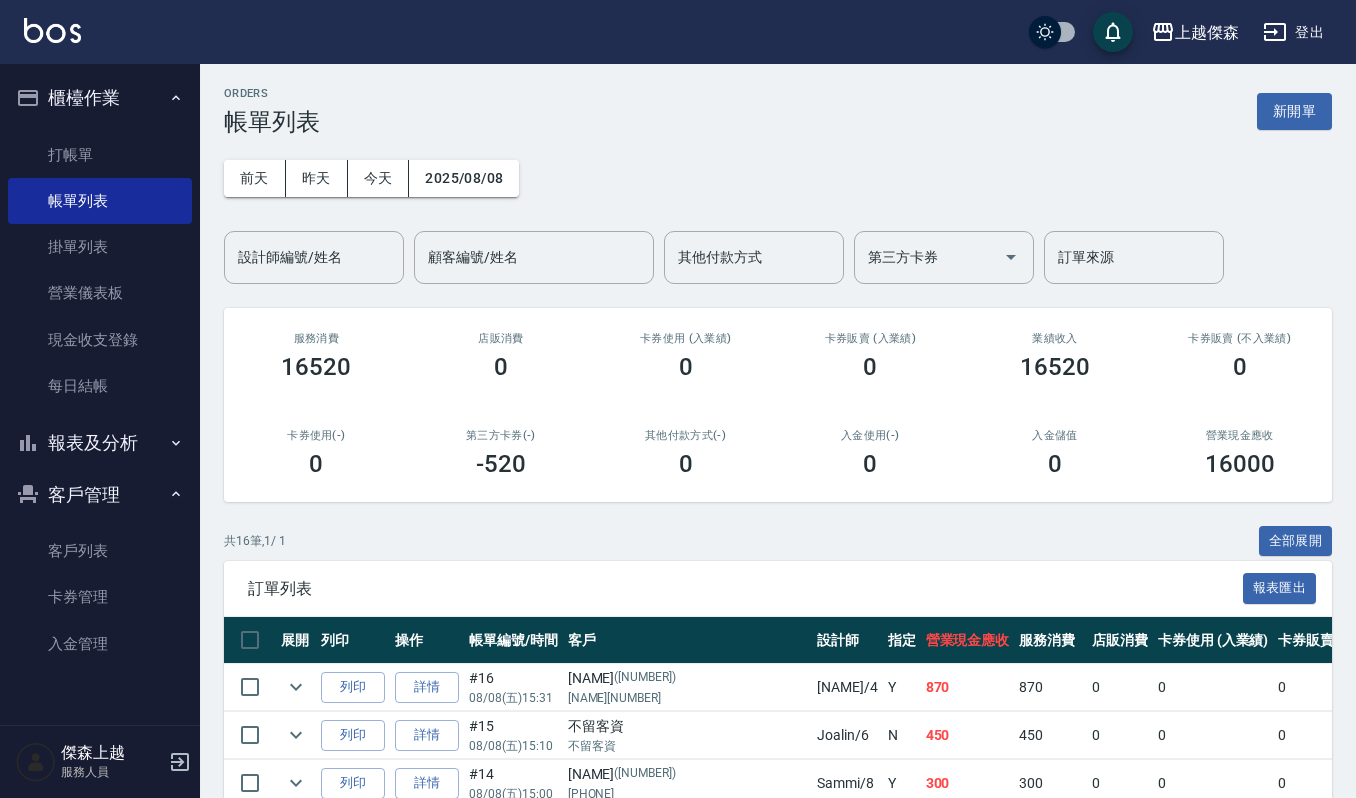 scroll, scrollTop: 0, scrollLeft: 0, axis: both 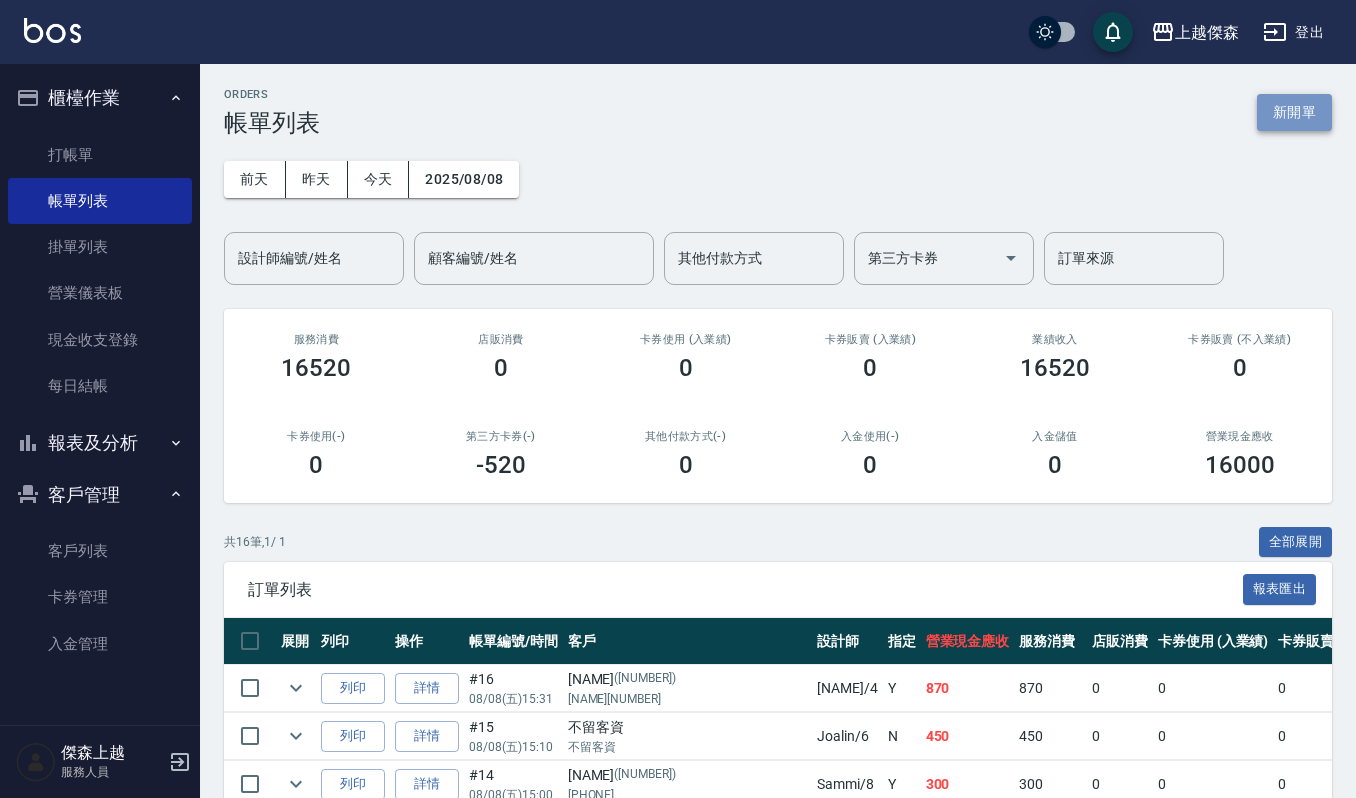 click on "新開單" at bounding box center [1294, 112] 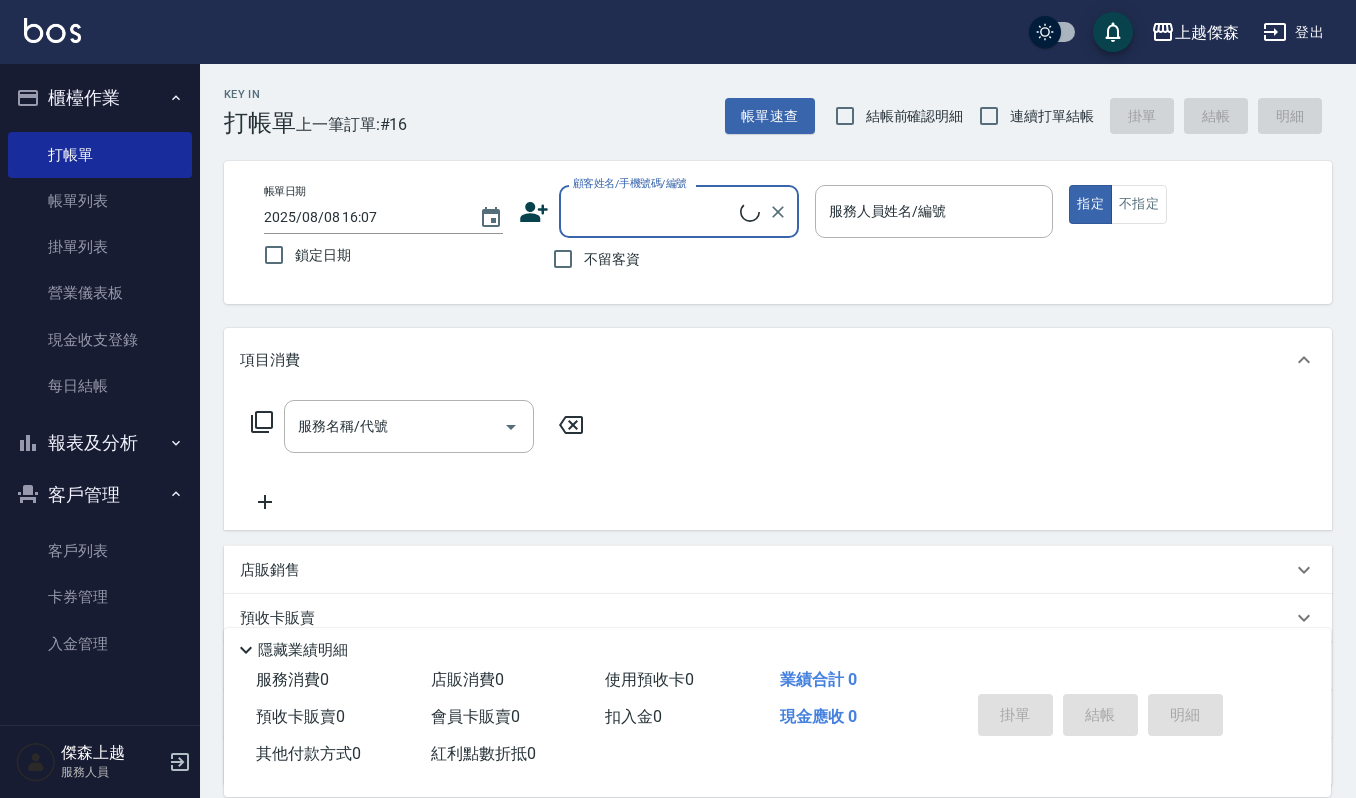 click on "顧客姓名/手機號碼/編號" at bounding box center [654, 211] 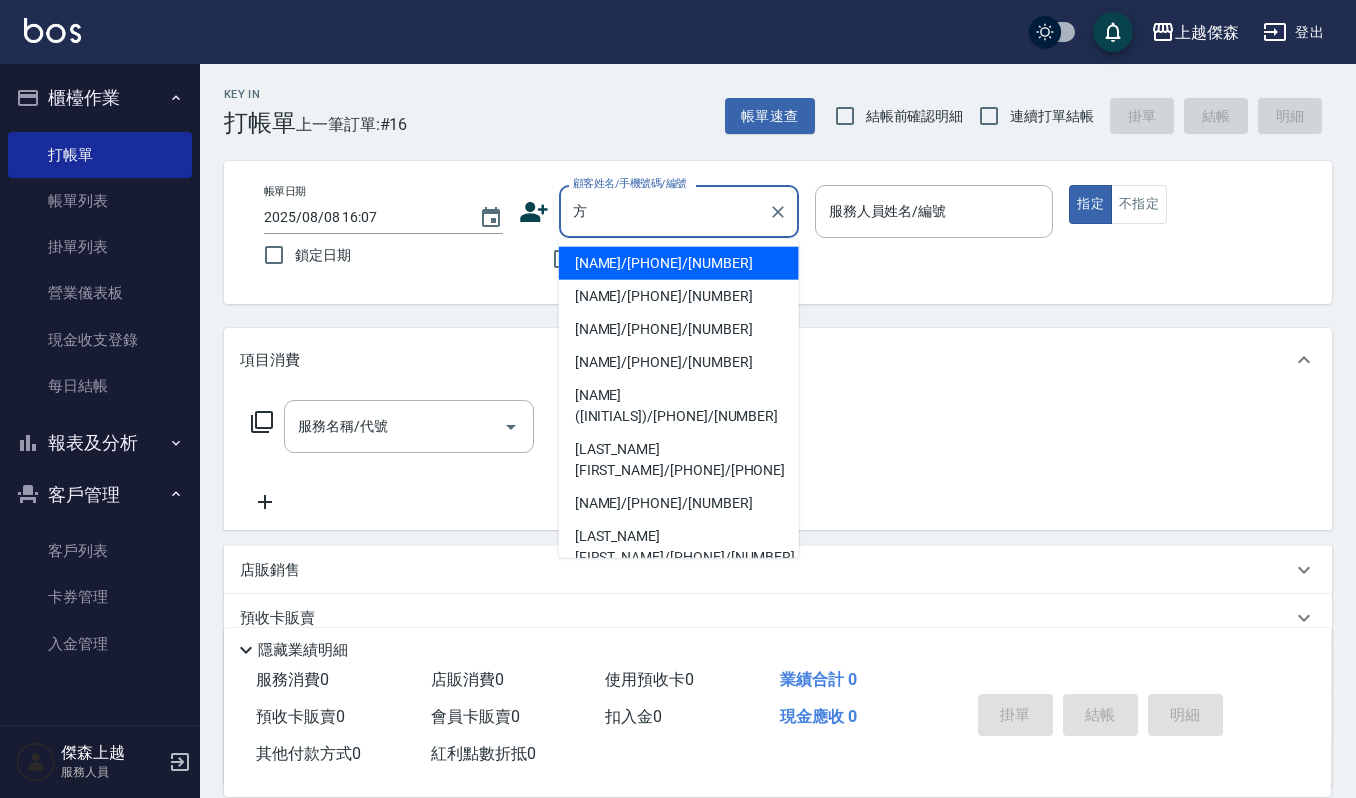 click on "[NAME]/[PHONE]/[NUMBER]" at bounding box center [679, 296] 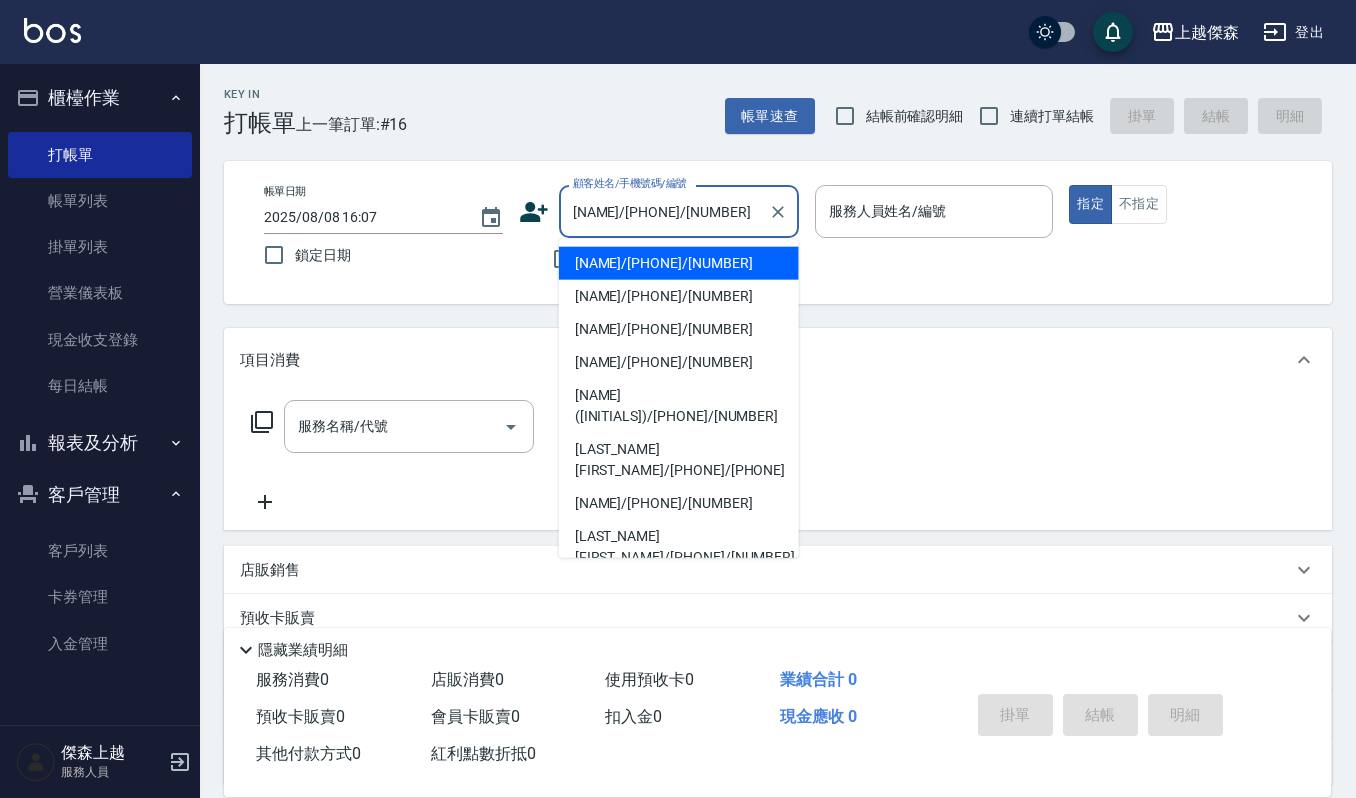 type on "Sammi-8" 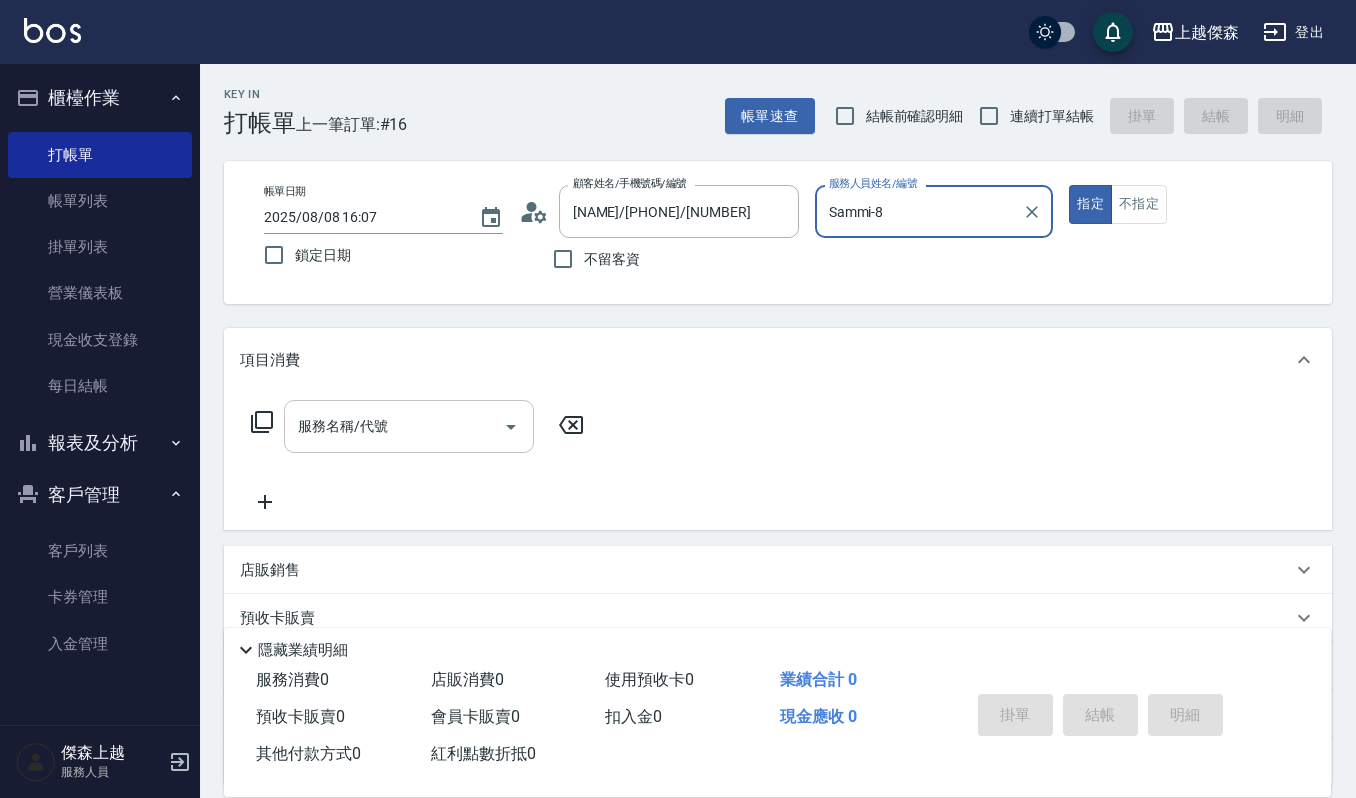 click on "服務名稱/代號" at bounding box center [394, 426] 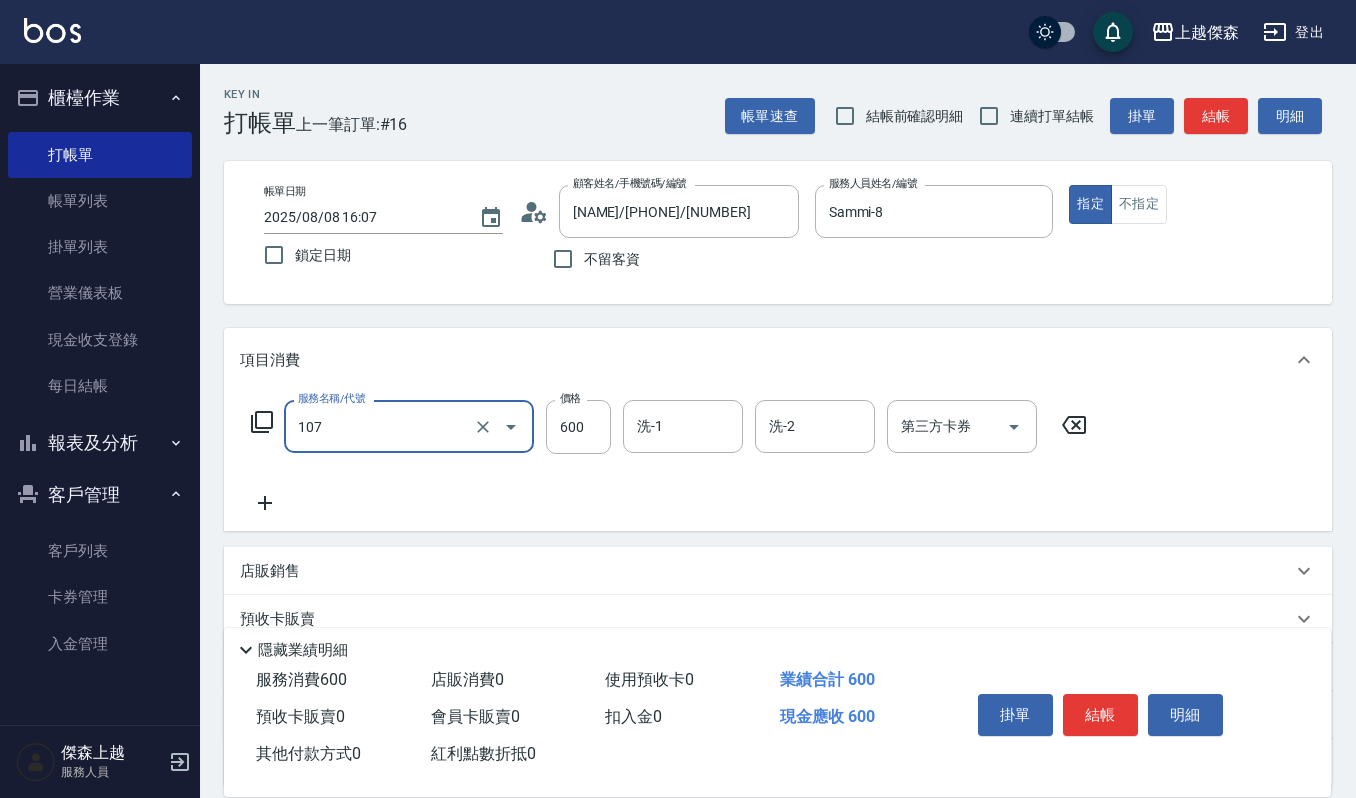 type on "純香洗髮(107)" 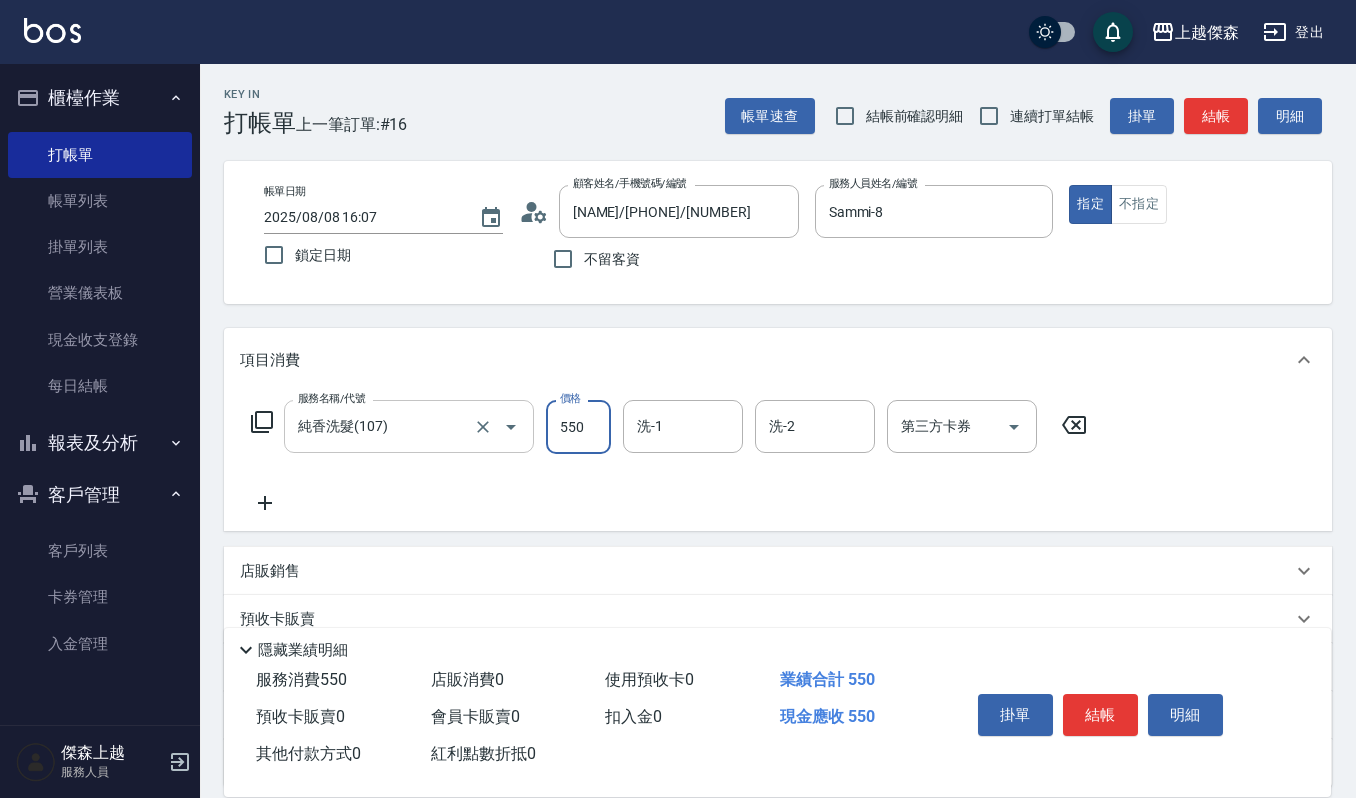 type on "550" 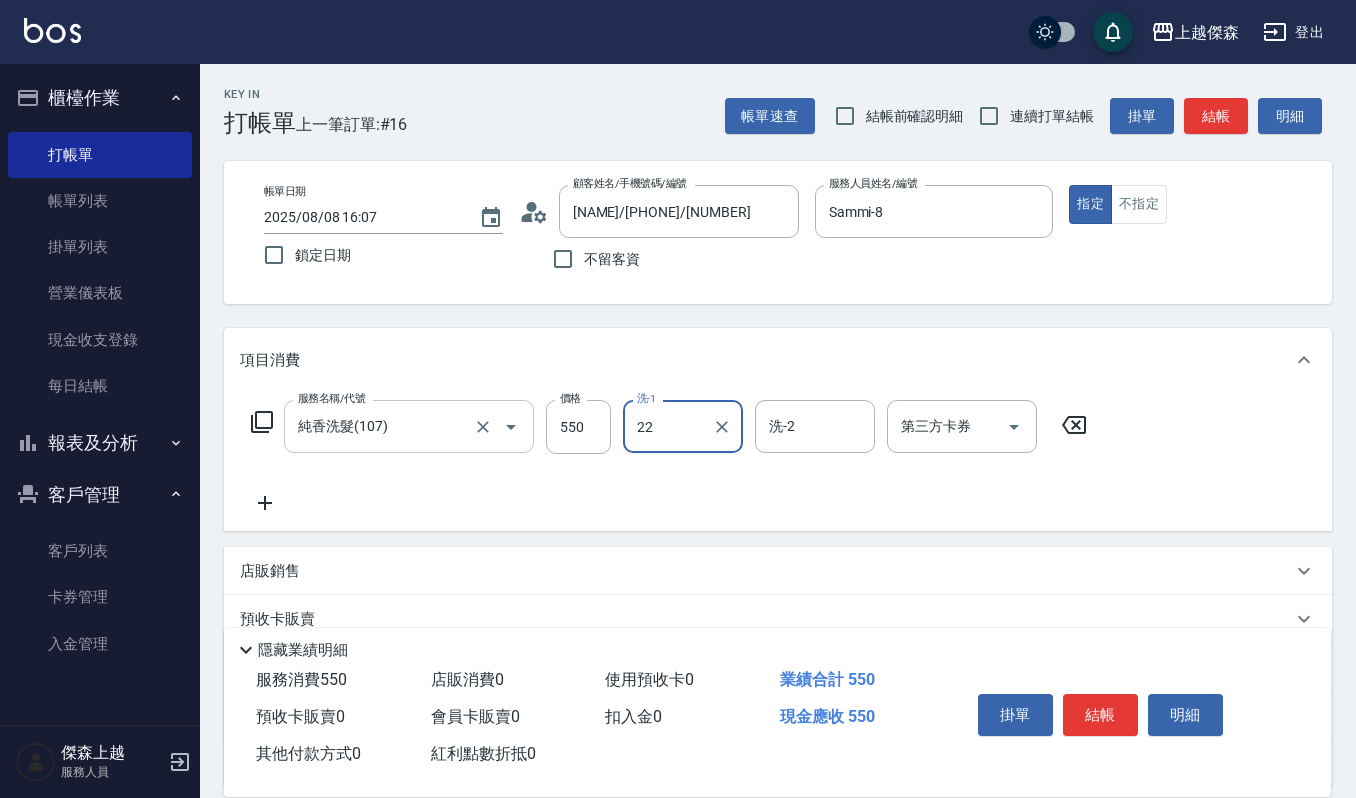 type on "[NAME]-22" 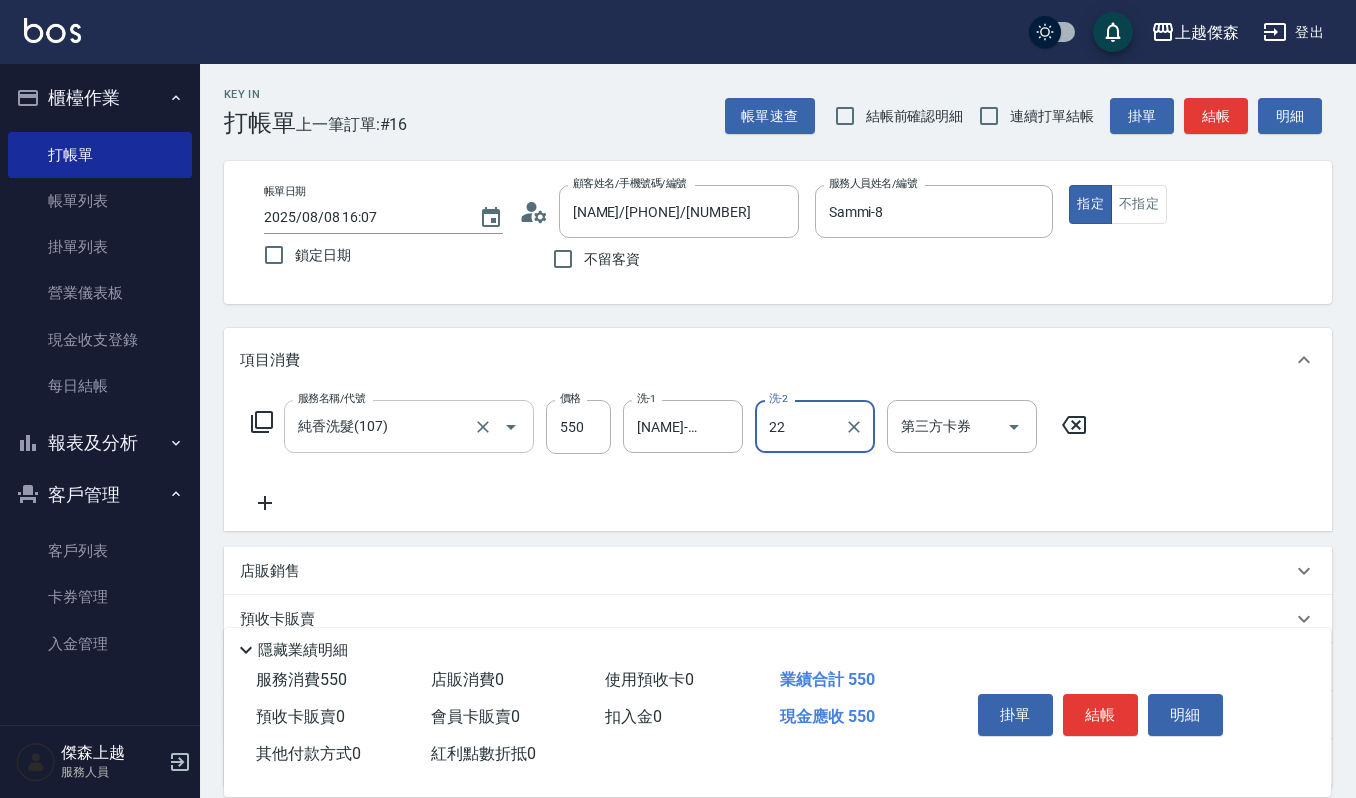 type on "[NAME]-22" 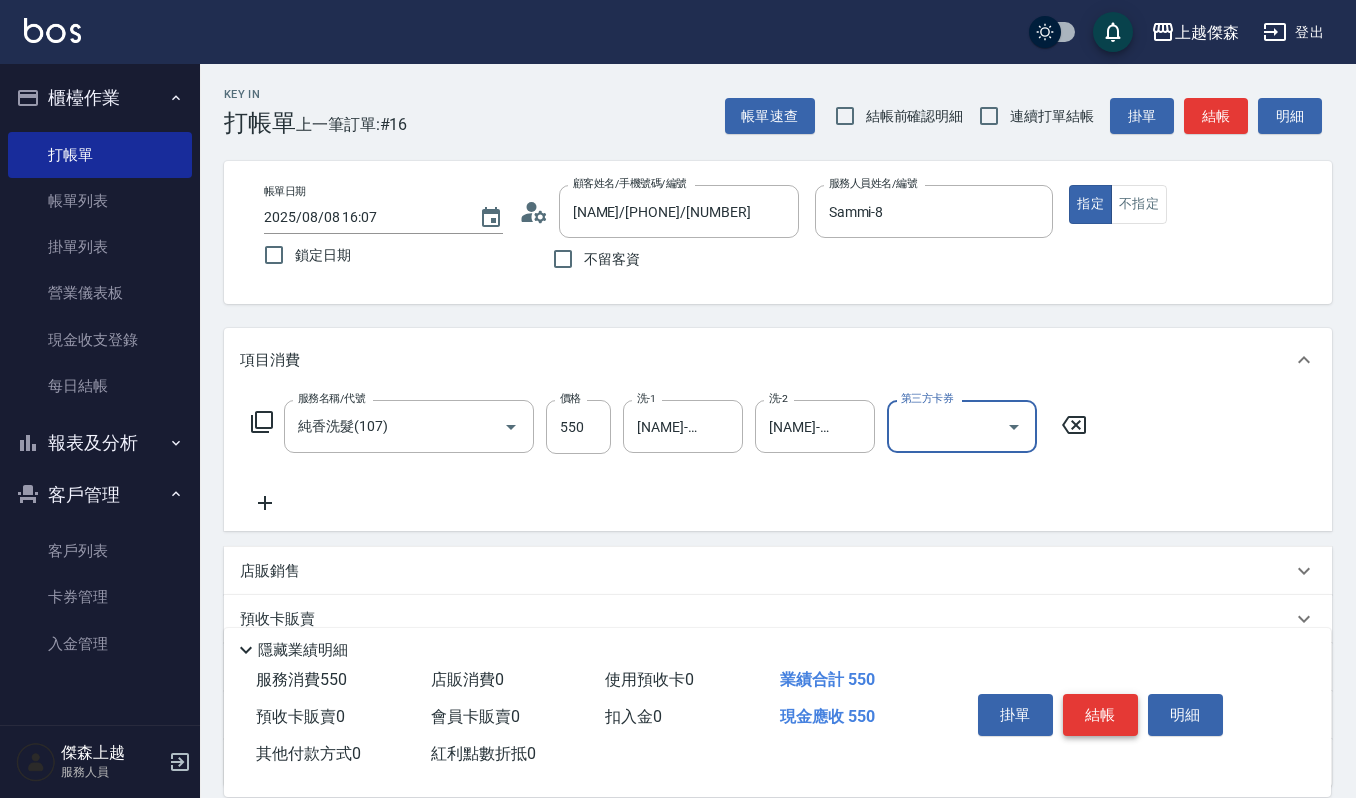 click on "結帳" at bounding box center (1100, 715) 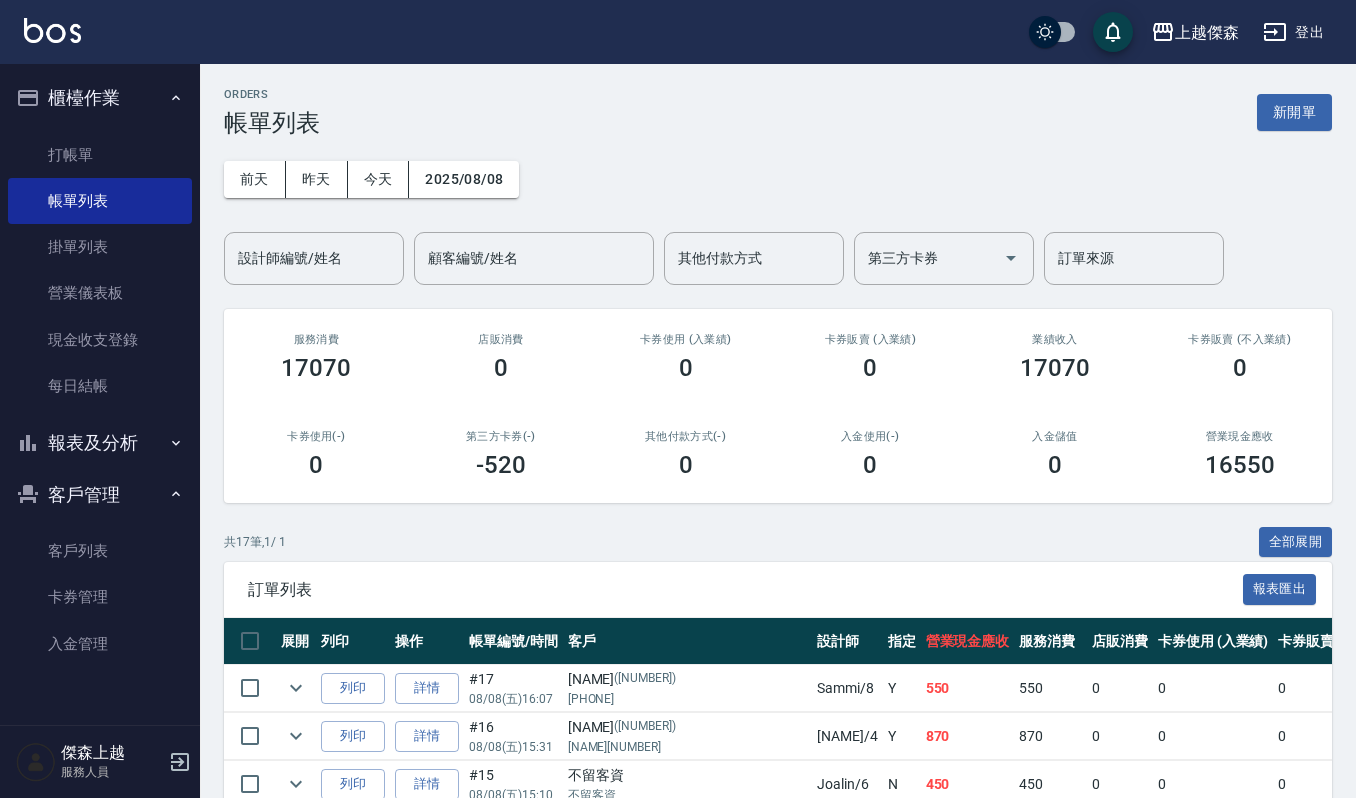 click on "其他付款方式(-) 0" at bounding box center [685, 454] 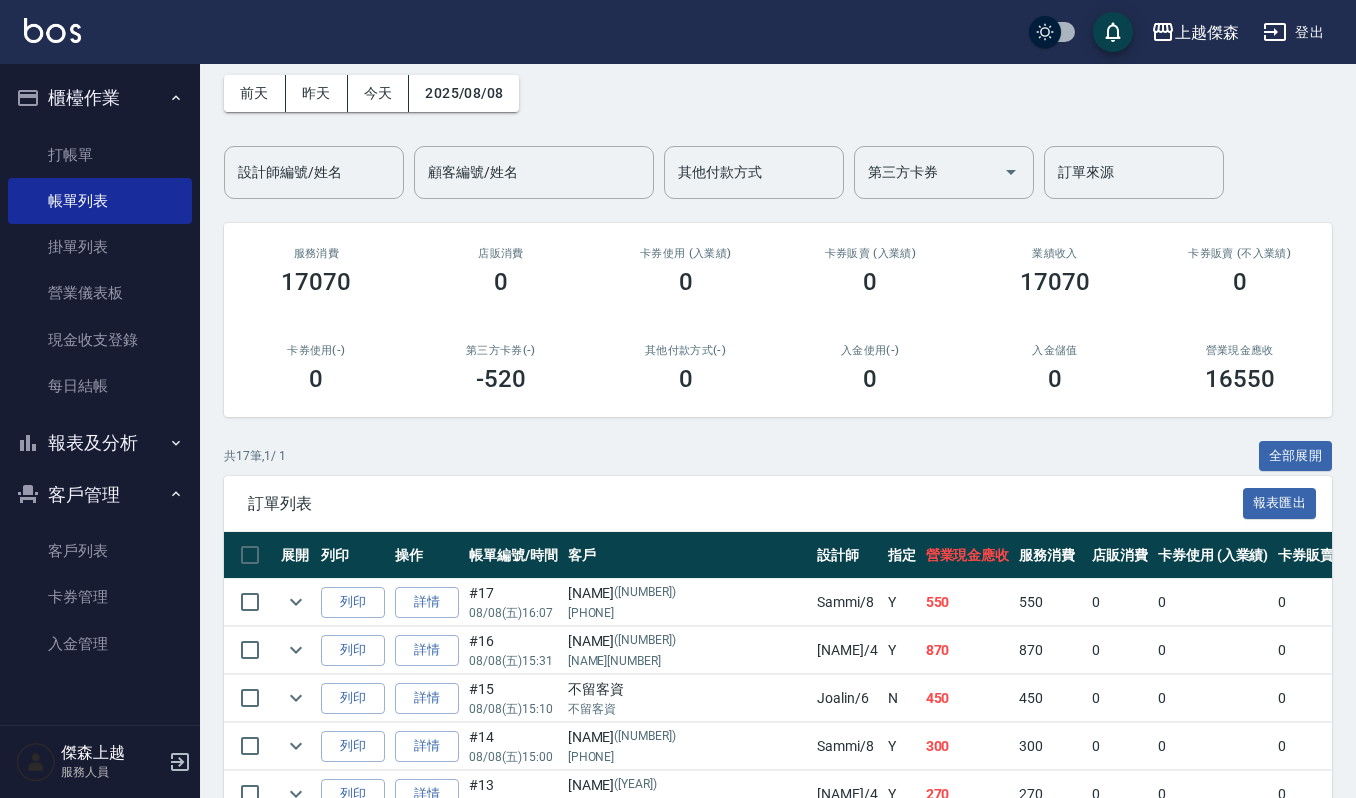 scroll, scrollTop: 133, scrollLeft: 0, axis: vertical 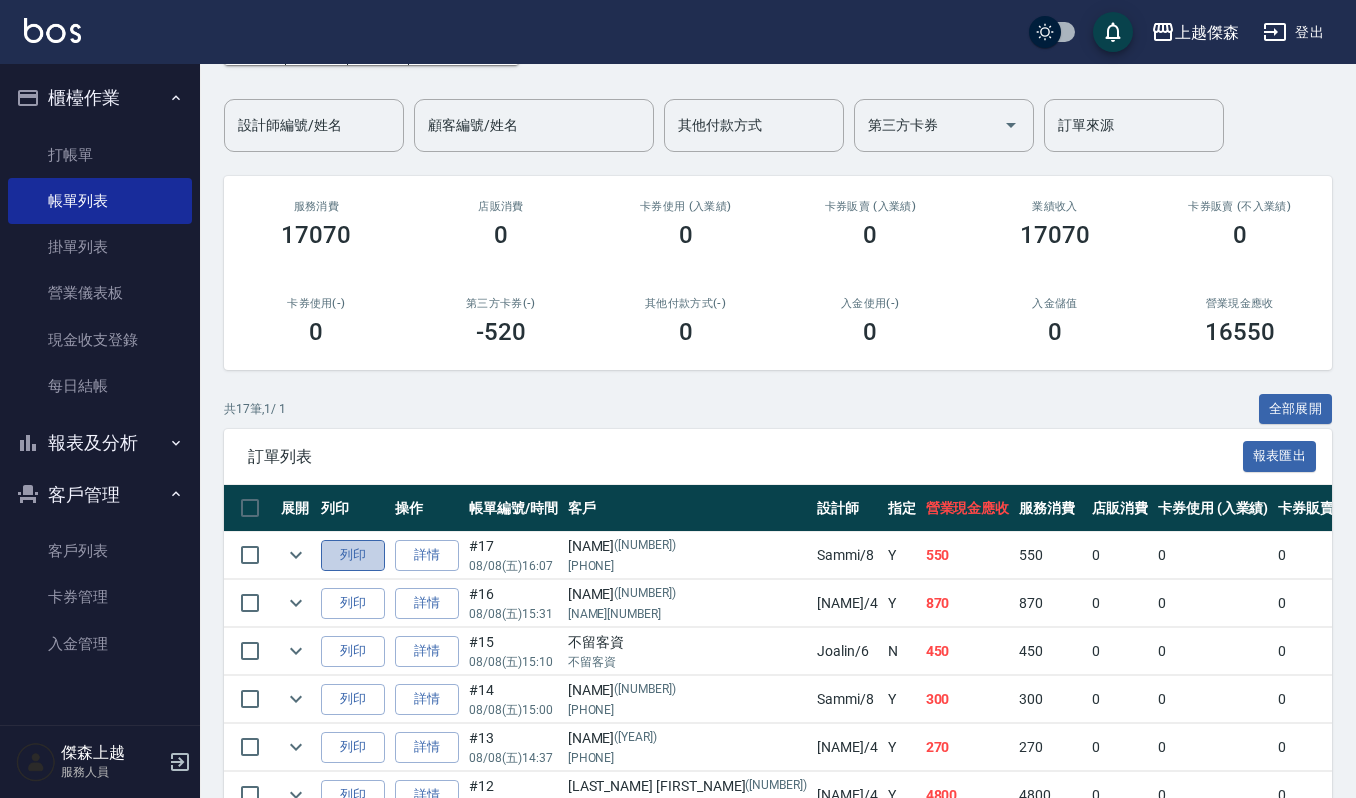 click on "列印" at bounding box center [353, 555] 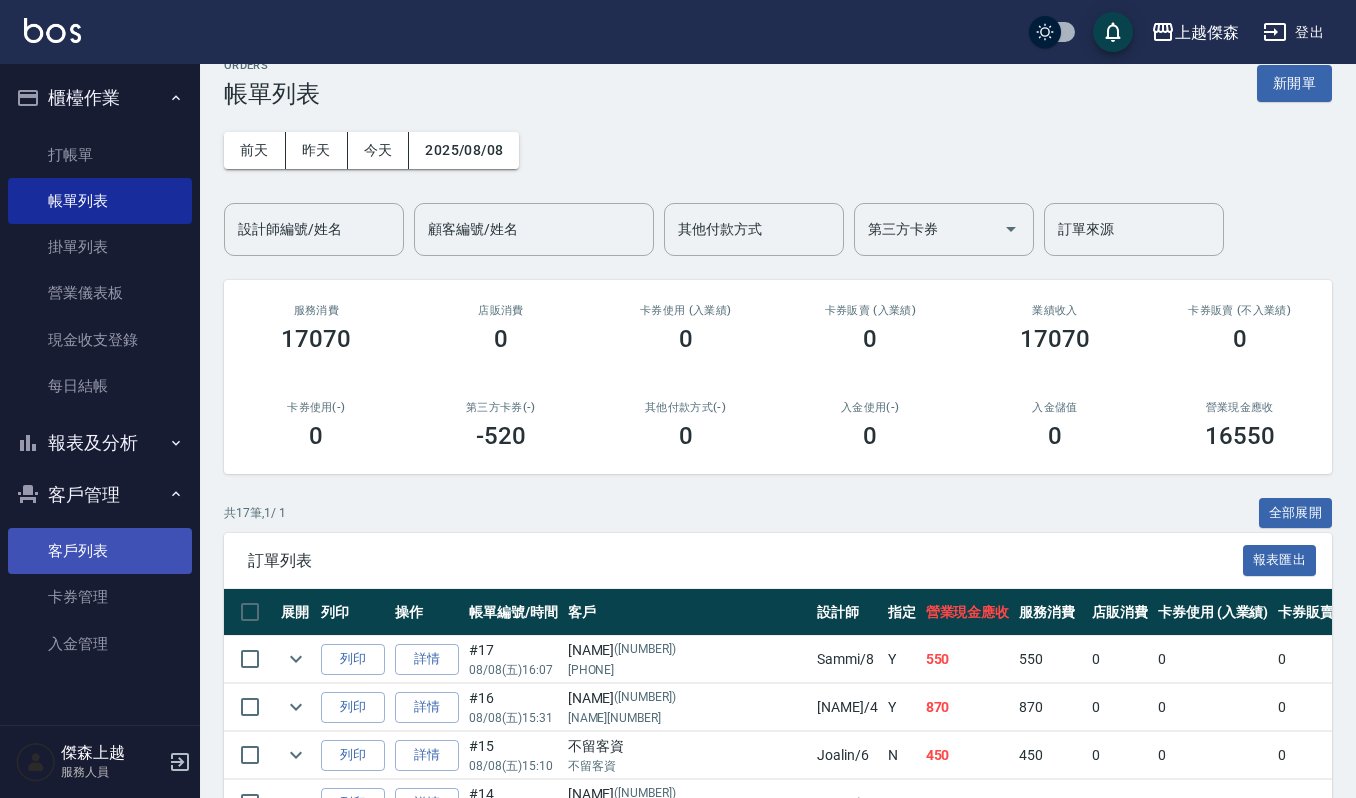 scroll, scrollTop: 0, scrollLeft: 0, axis: both 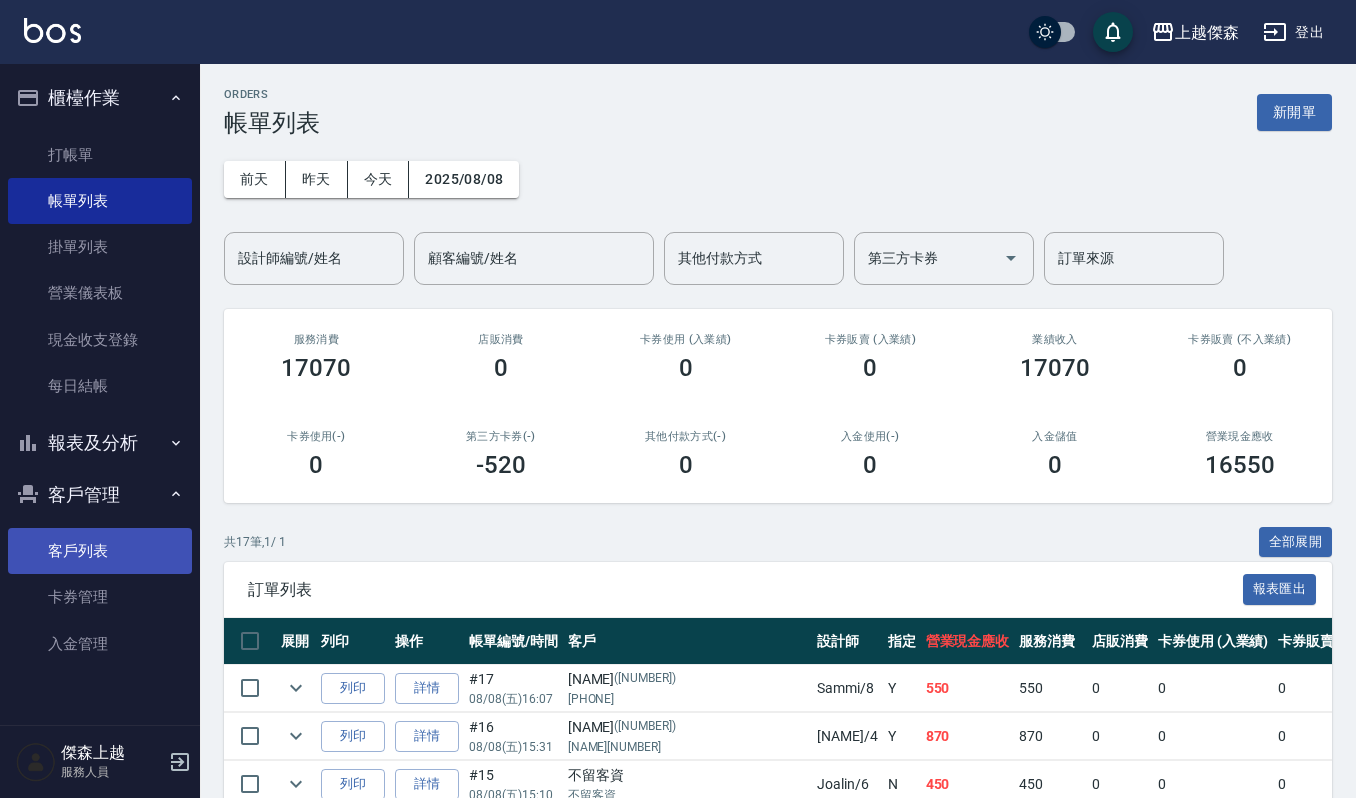 click on "客戶列表" at bounding box center (100, 551) 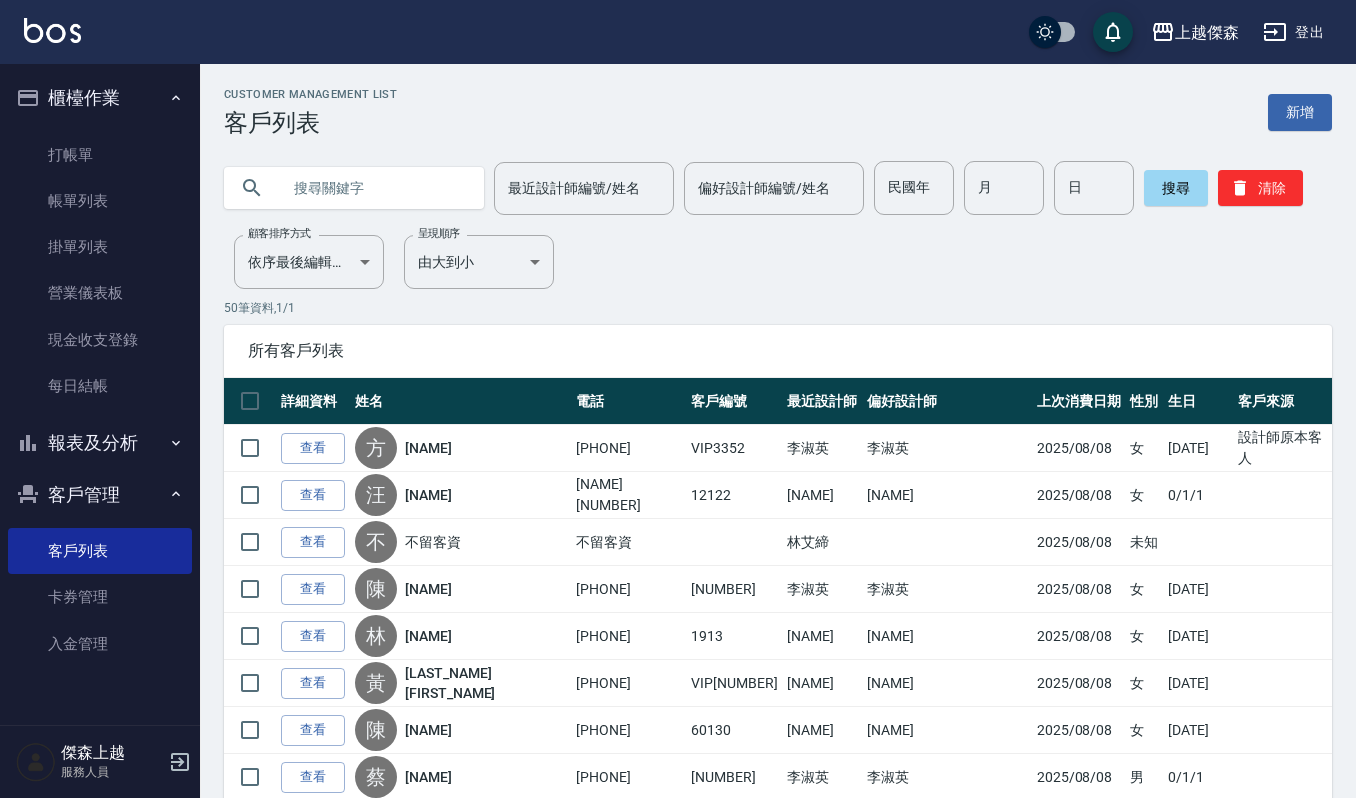 click on "客戶列表" at bounding box center [310, 123] 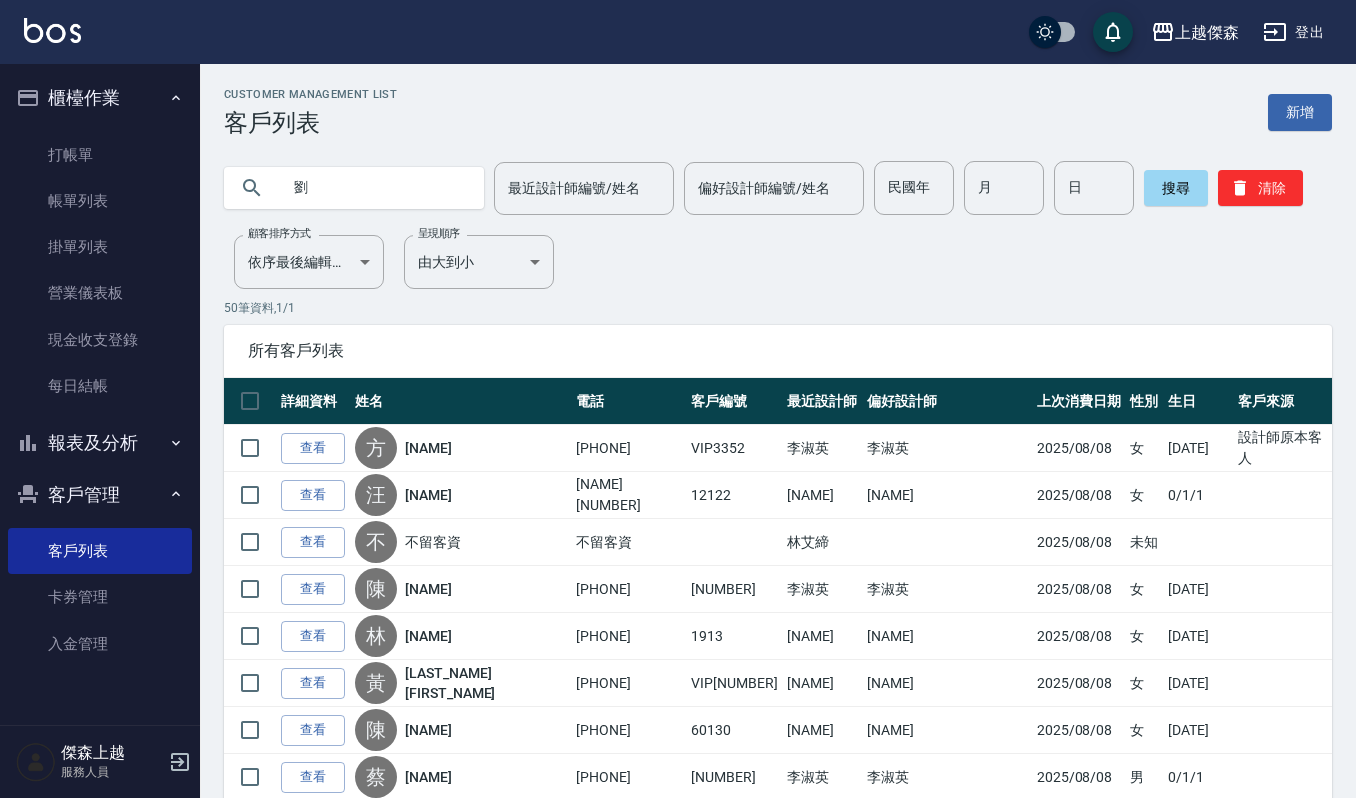 type on "劉" 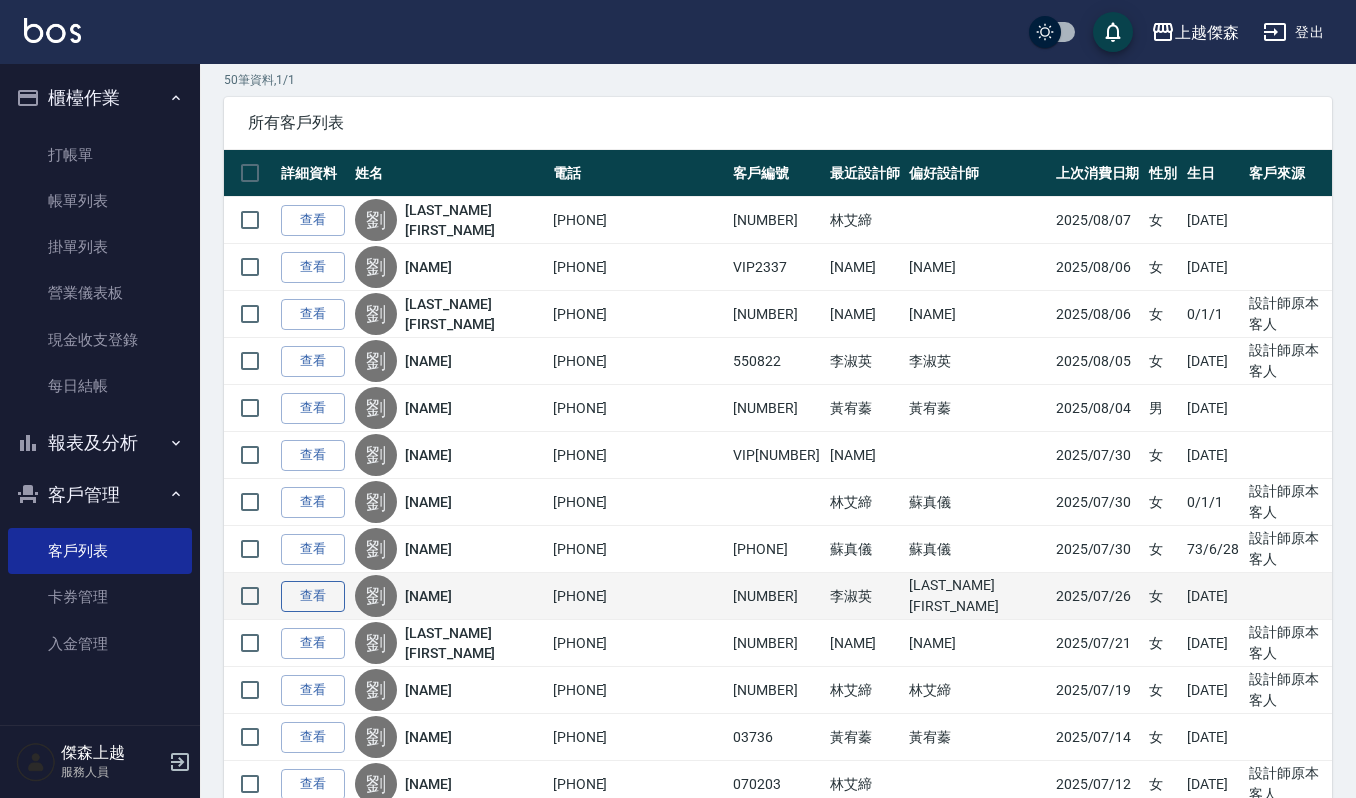 scroll, scrollTop: 266, scrollLeft: 0, axis: vertical 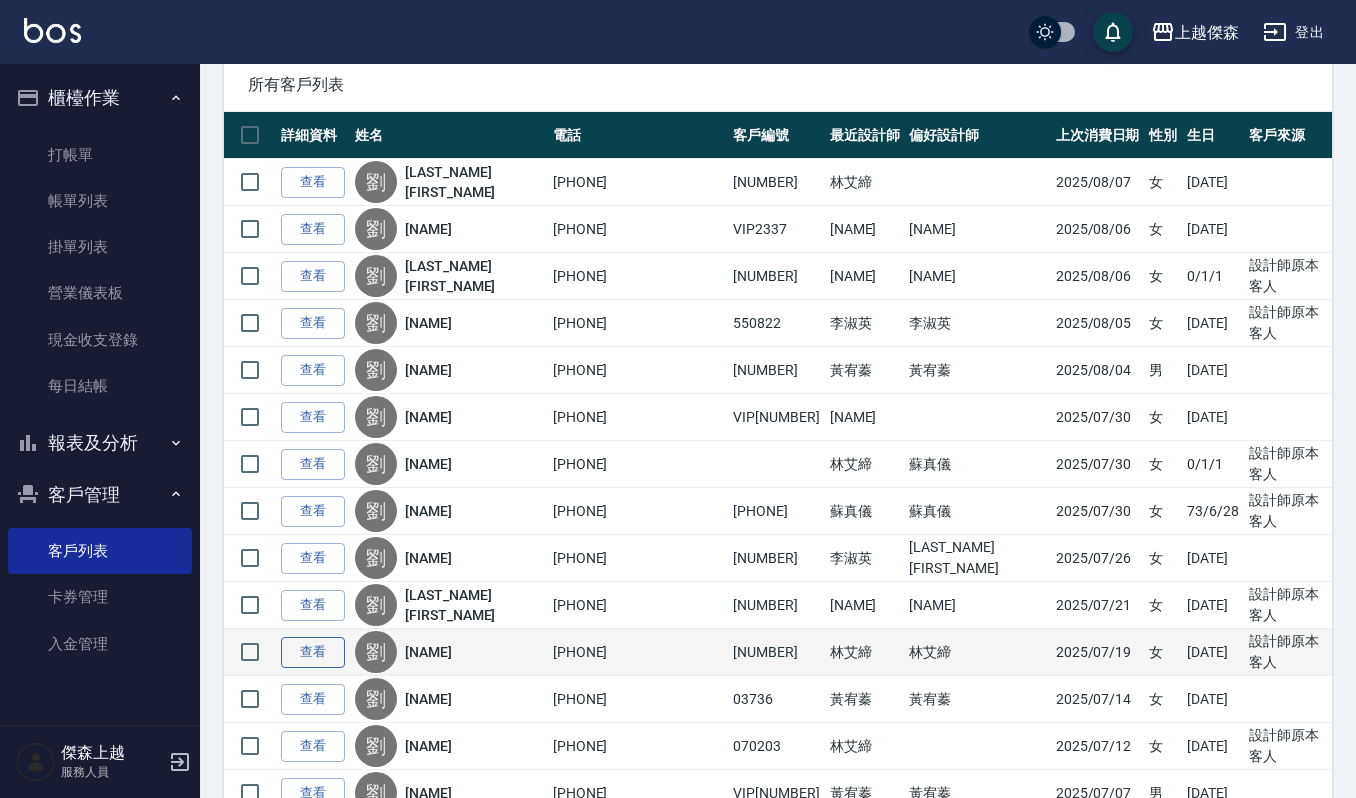 click on "查看" at bounding box center [313, 652] 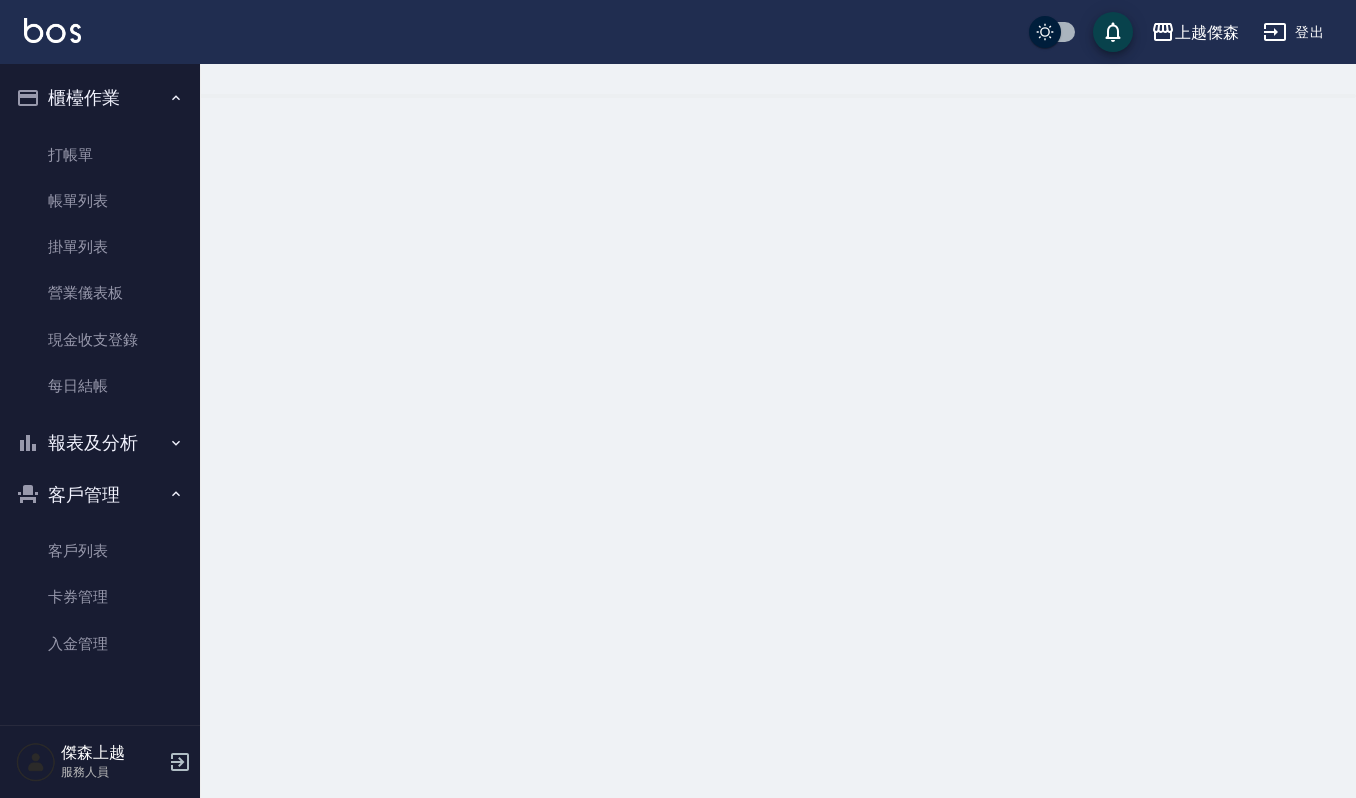 scroll, scrollTop: 0, scrollLeft: 0, axis: both 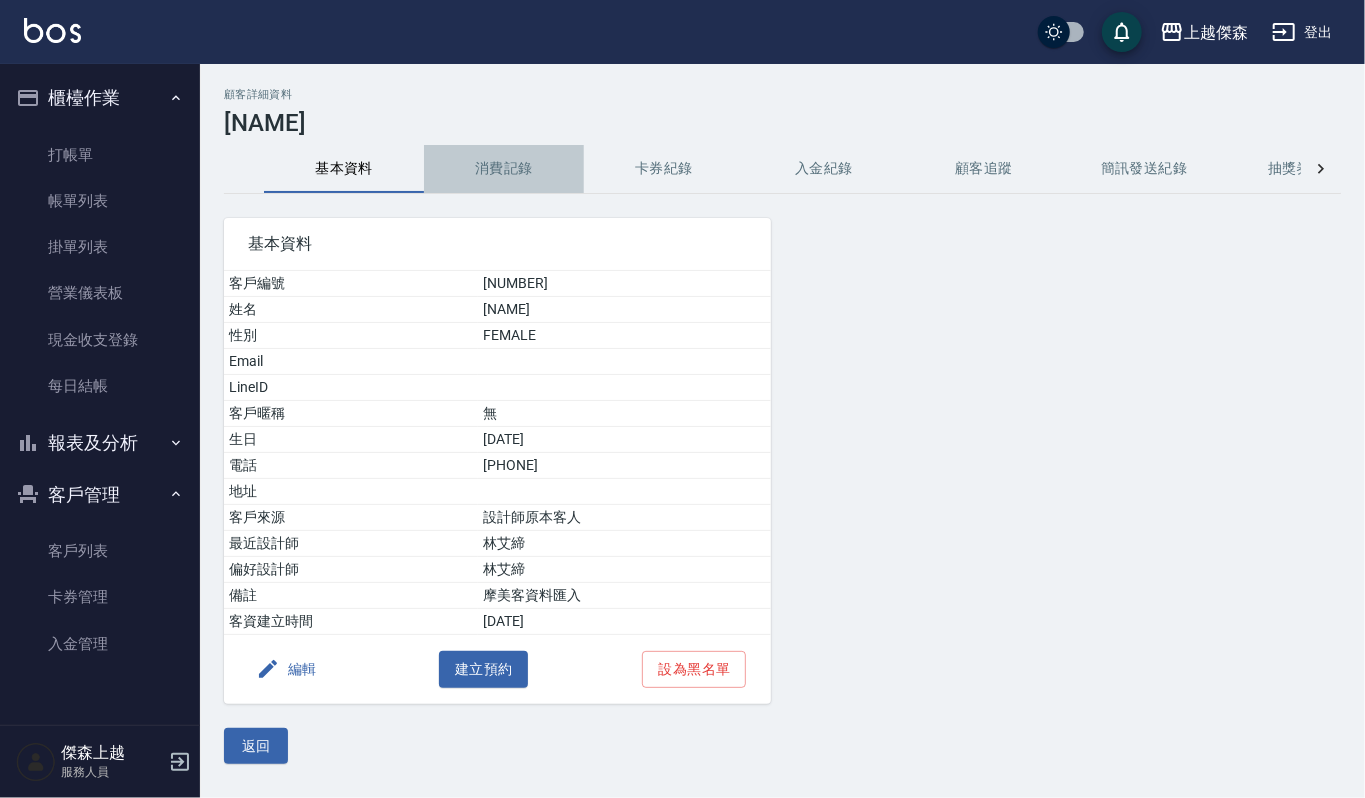 click on "消費記錄" at bounding box center (504, 169) 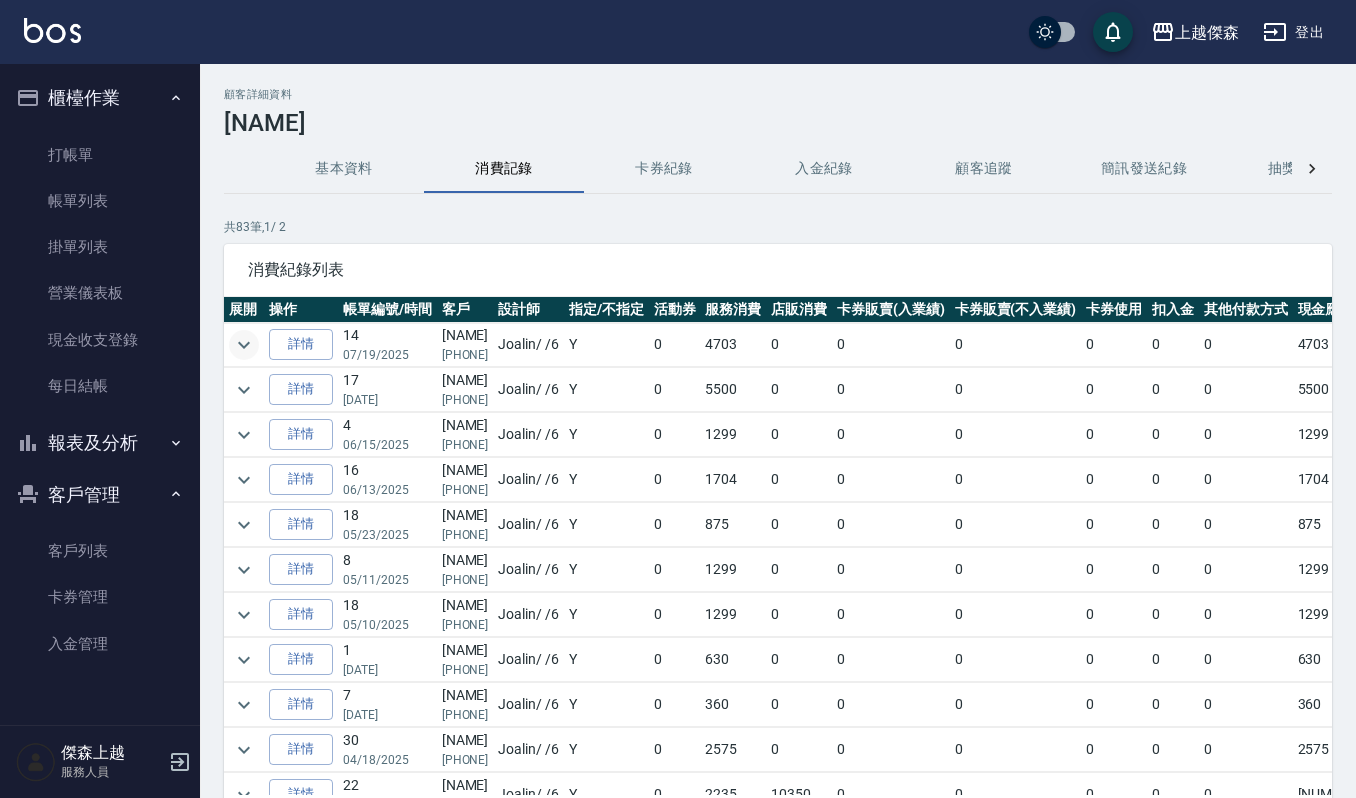 click at bounding box center (244, 345) 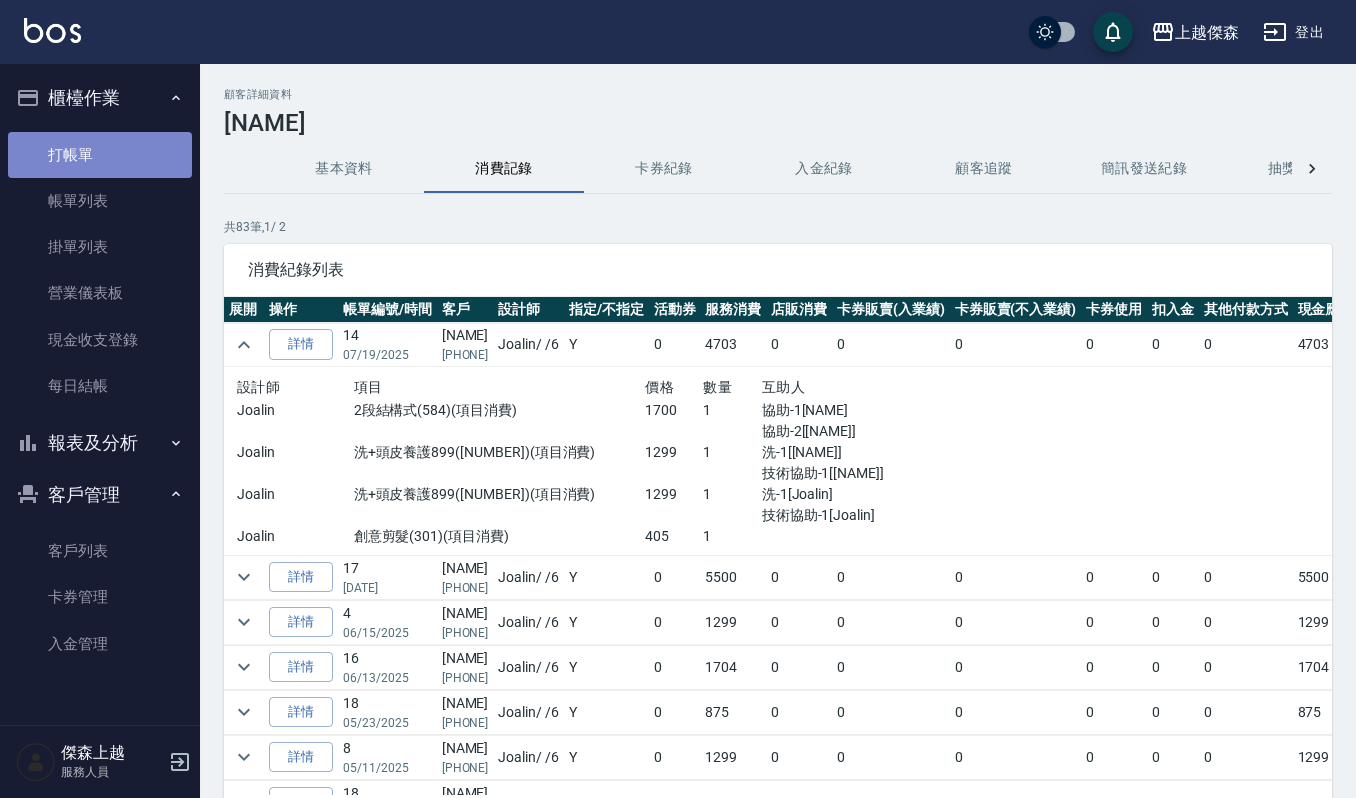click on "打帳單" at bounding box center (100, 155) 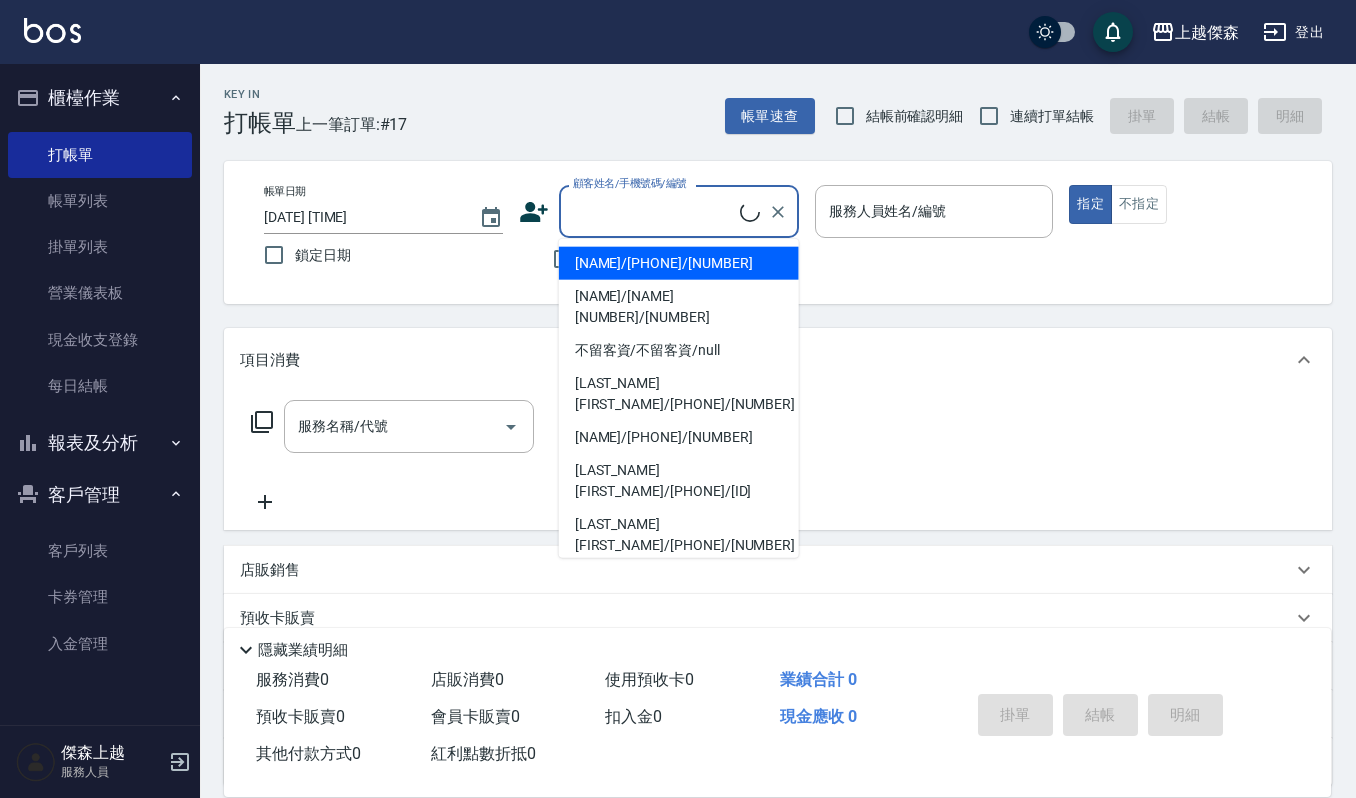 click on "顧客姓名/手機號碼/編號" at bounding box center (654, 211) 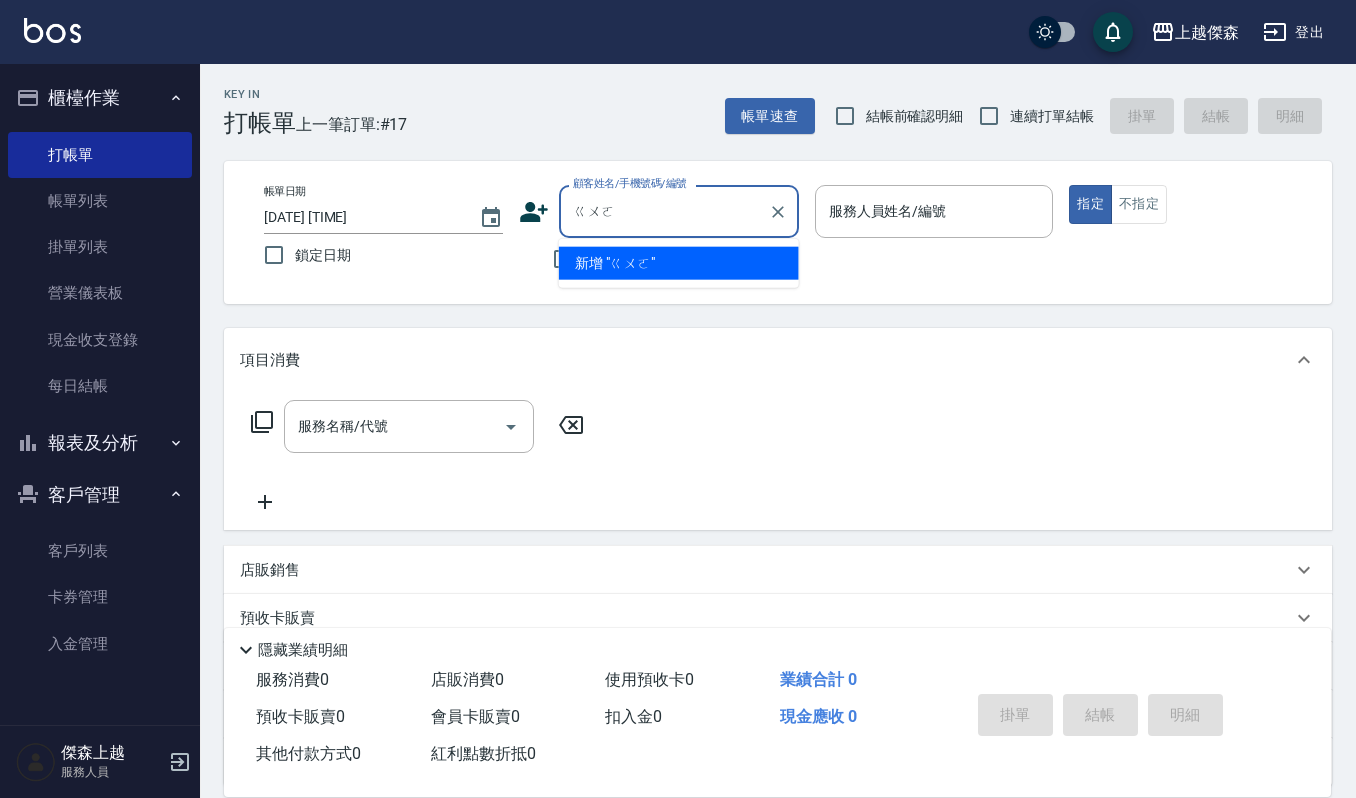 type on "果" 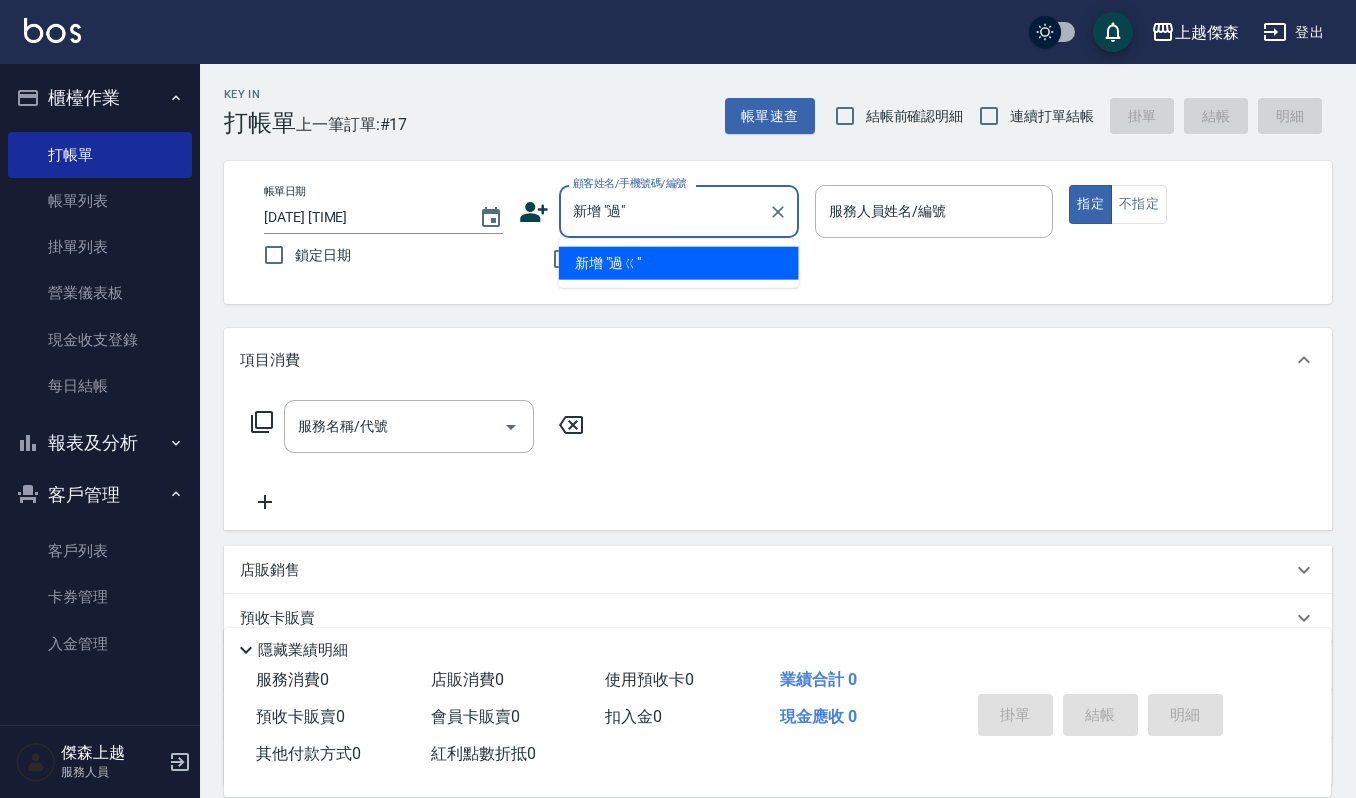 type on "過" 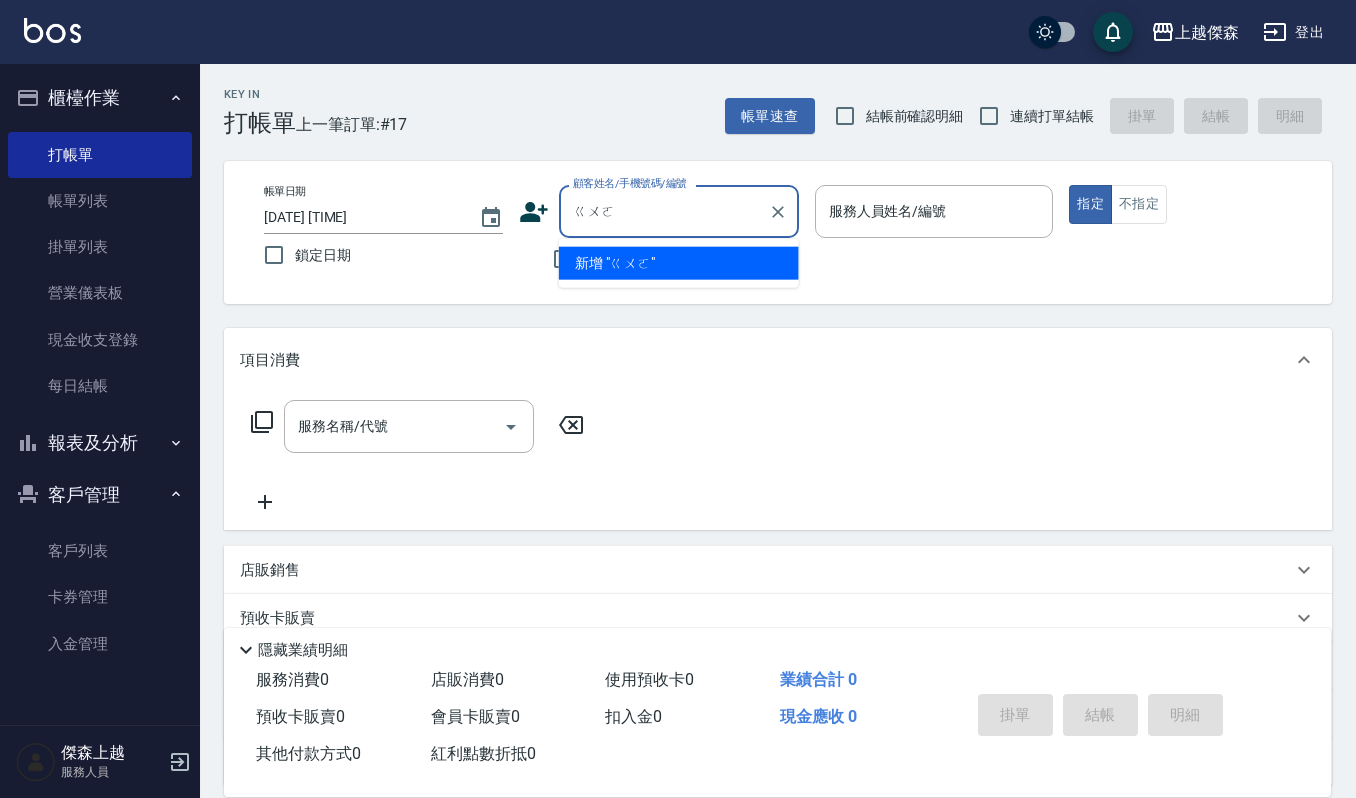 type on "國" 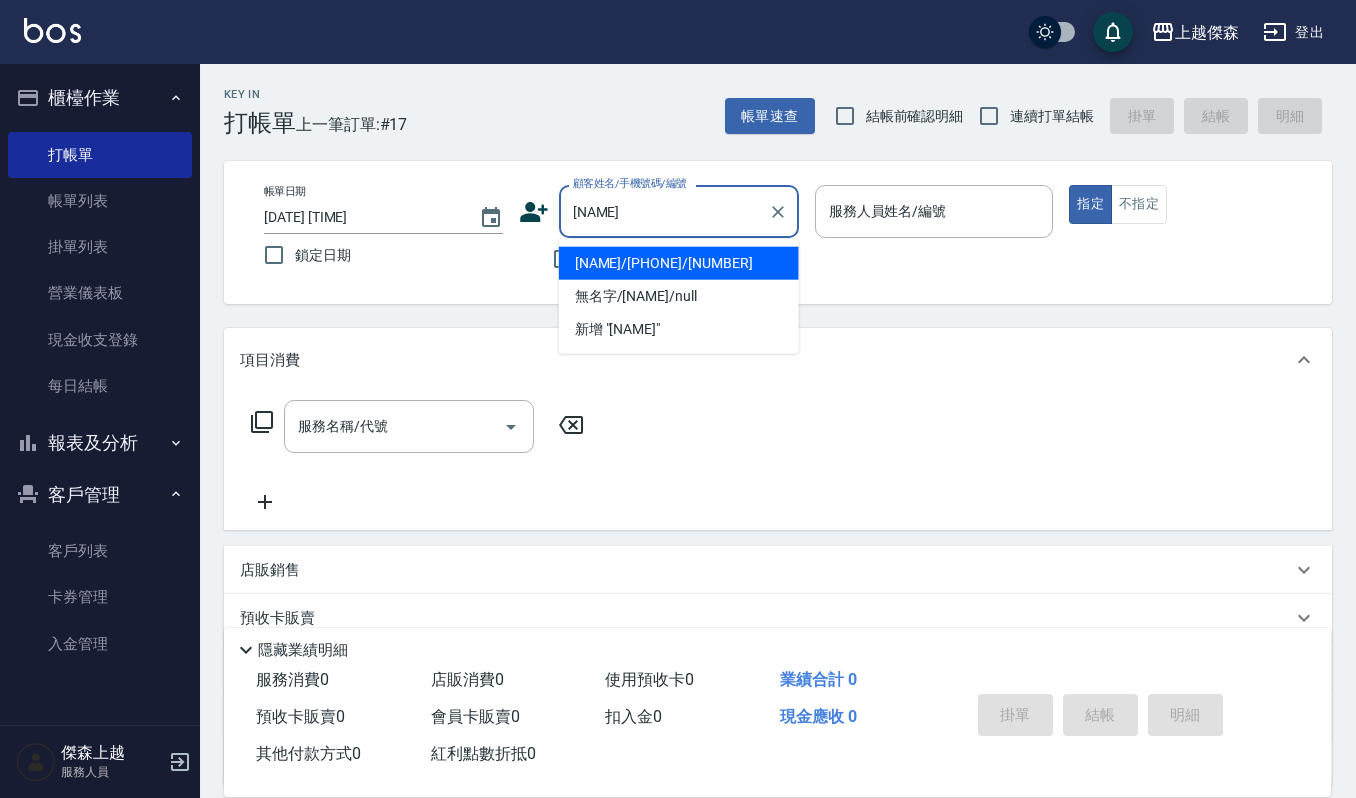 click on "[NAME]/[PHONE]/[NUMBER]" at bounding box center [679, 263] 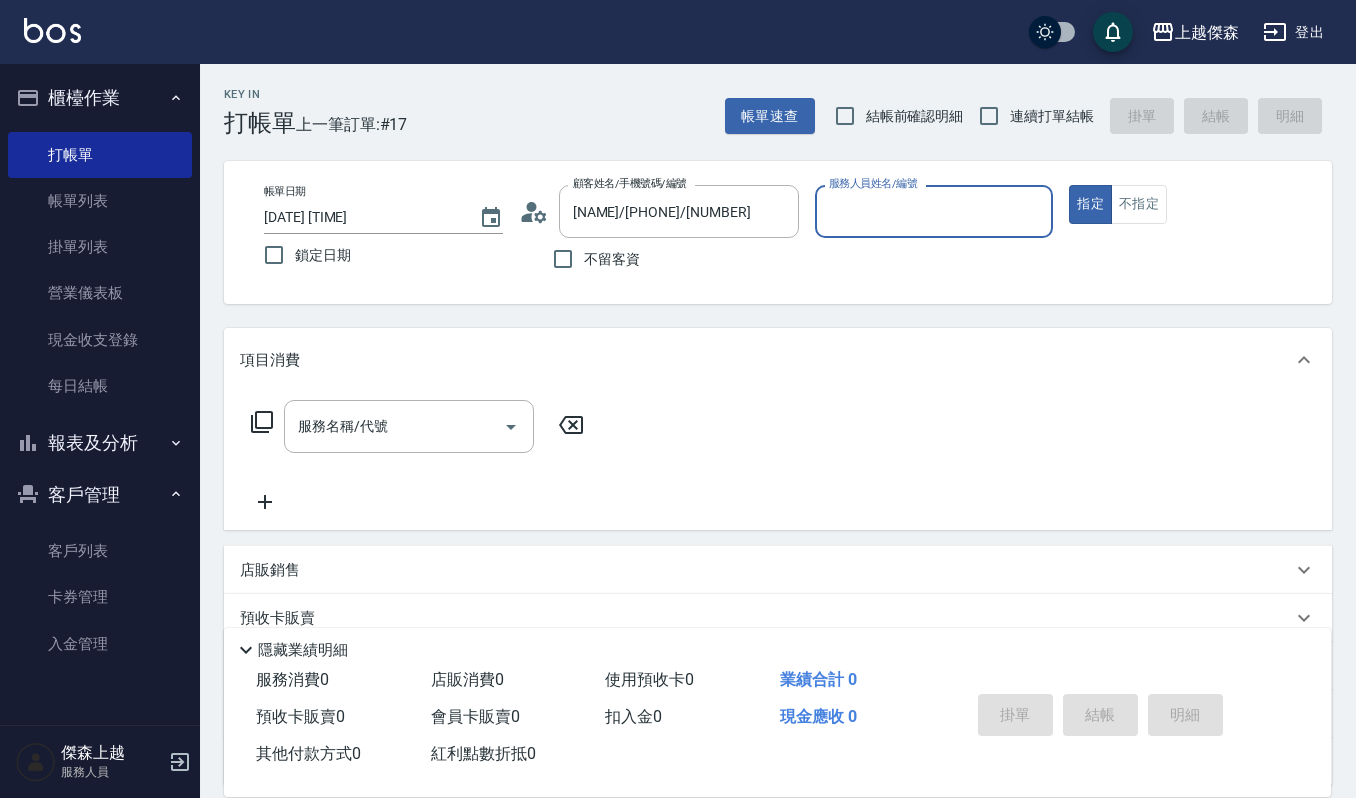 type on "Sammi-8" 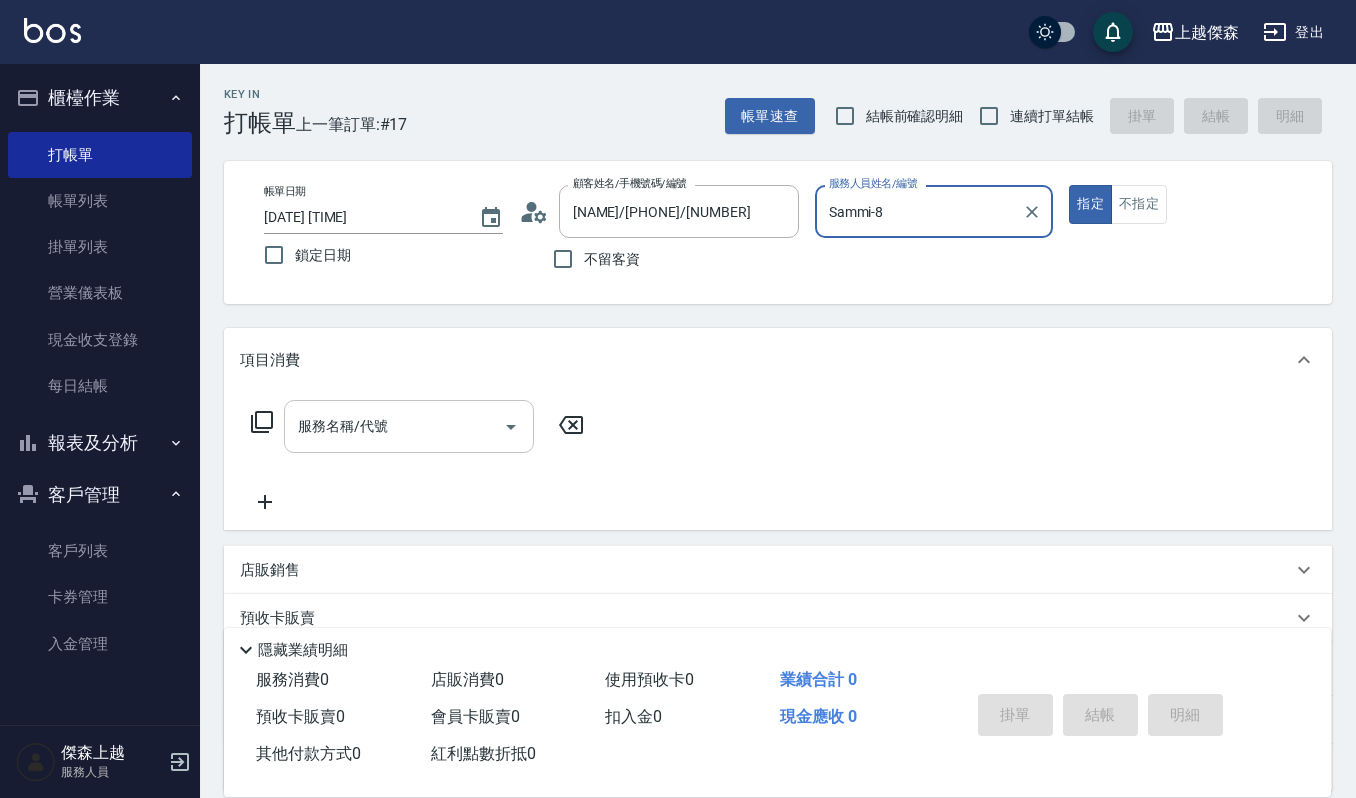 click on "服務名稱/代號" at bounding box center (394, 426) 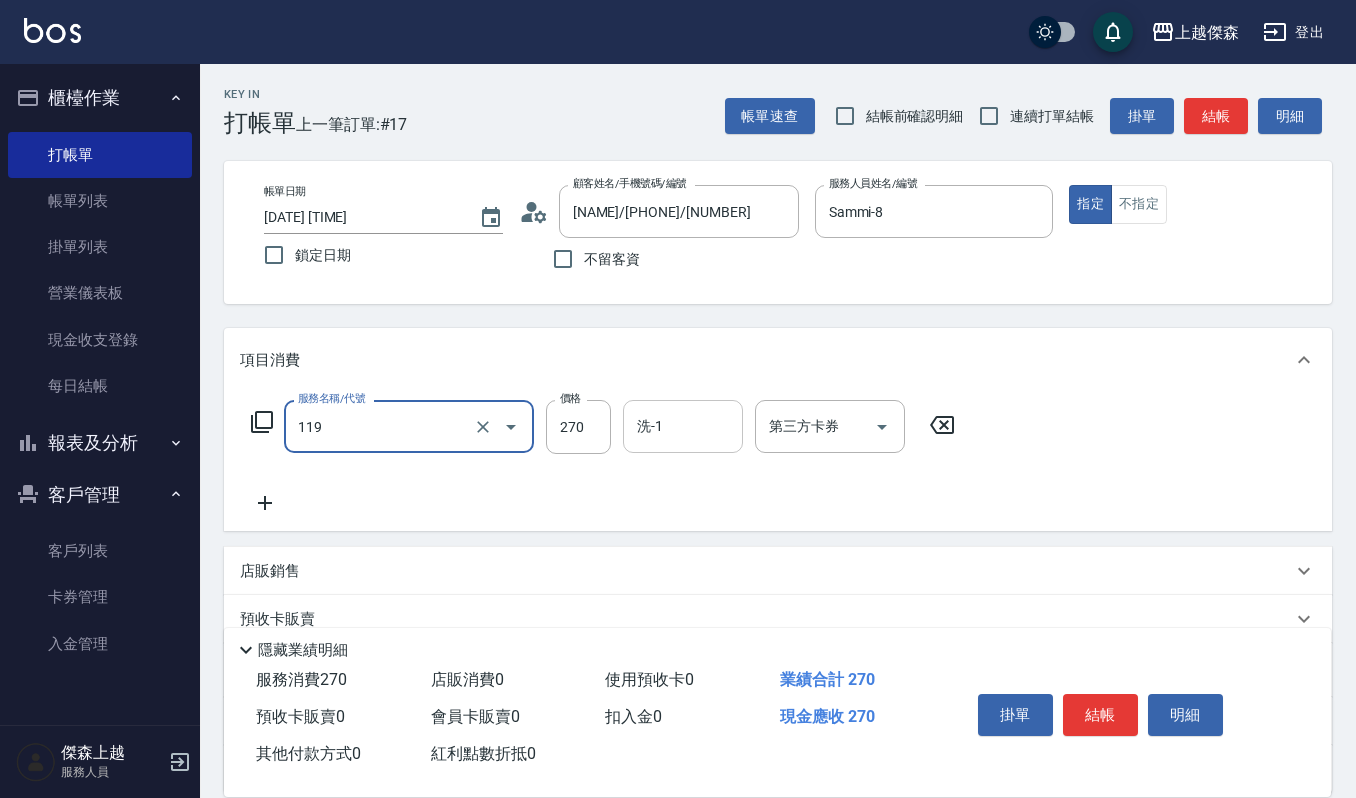 type on "使用一般洗髮卡(119)" 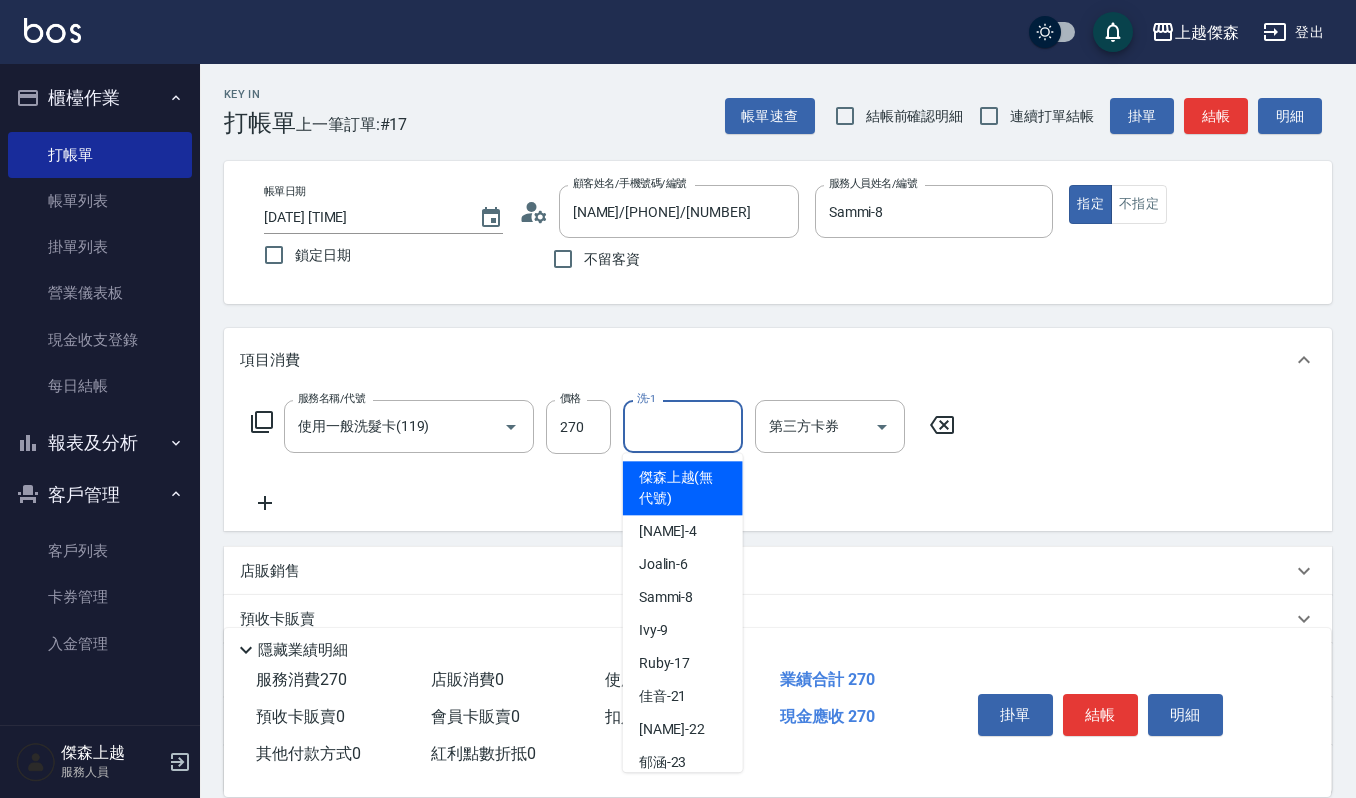 click on "洗-1" at bounding box center (683, 426) 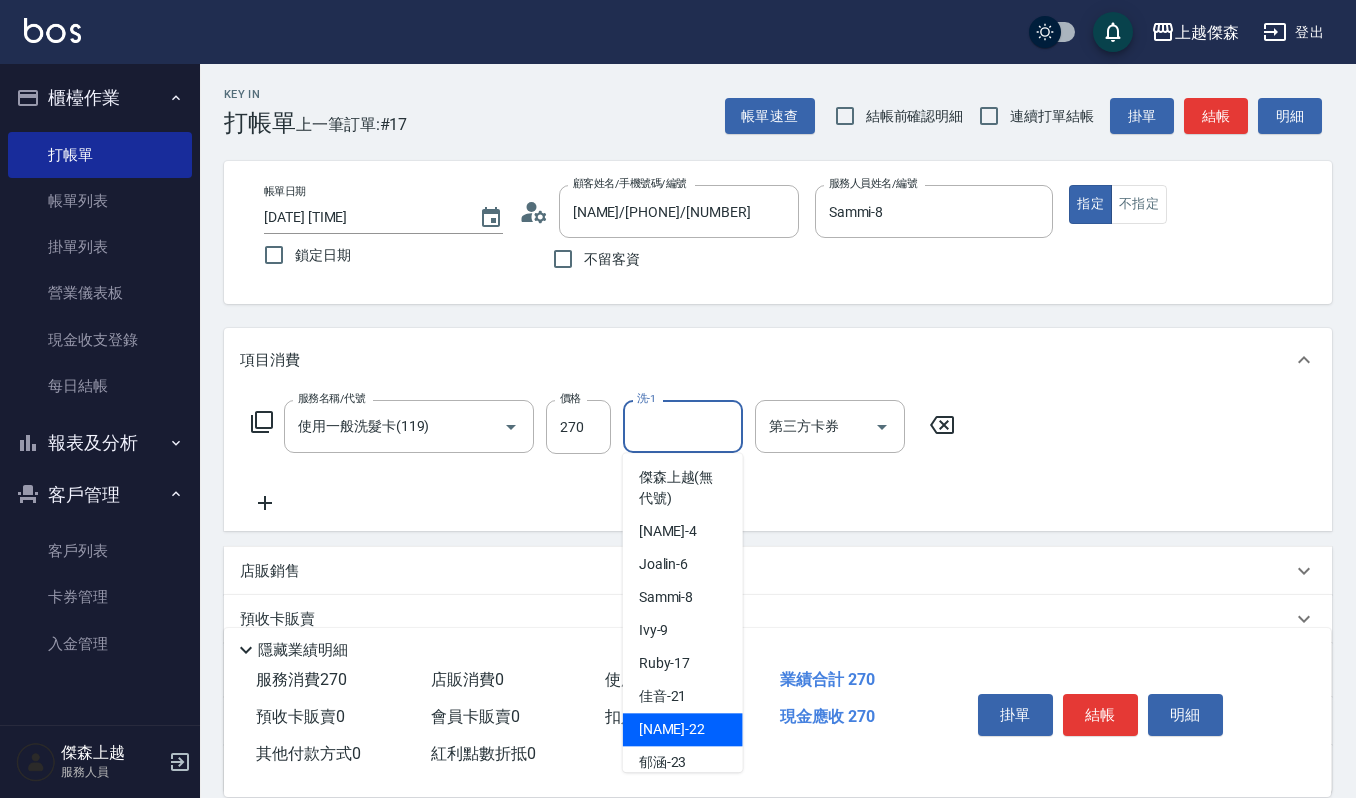 click on "[NAME] -[NUMBER]" at bounding box center (672, 729) 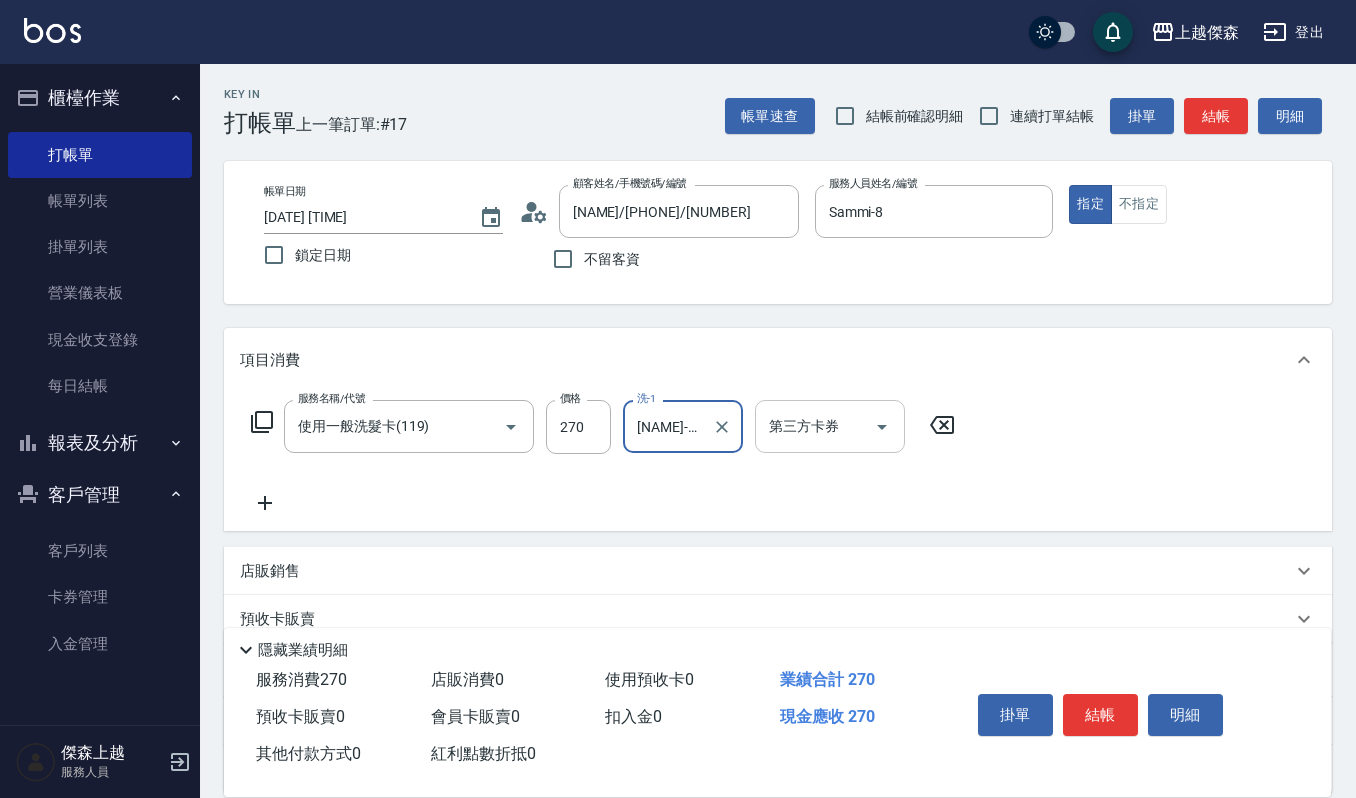 click 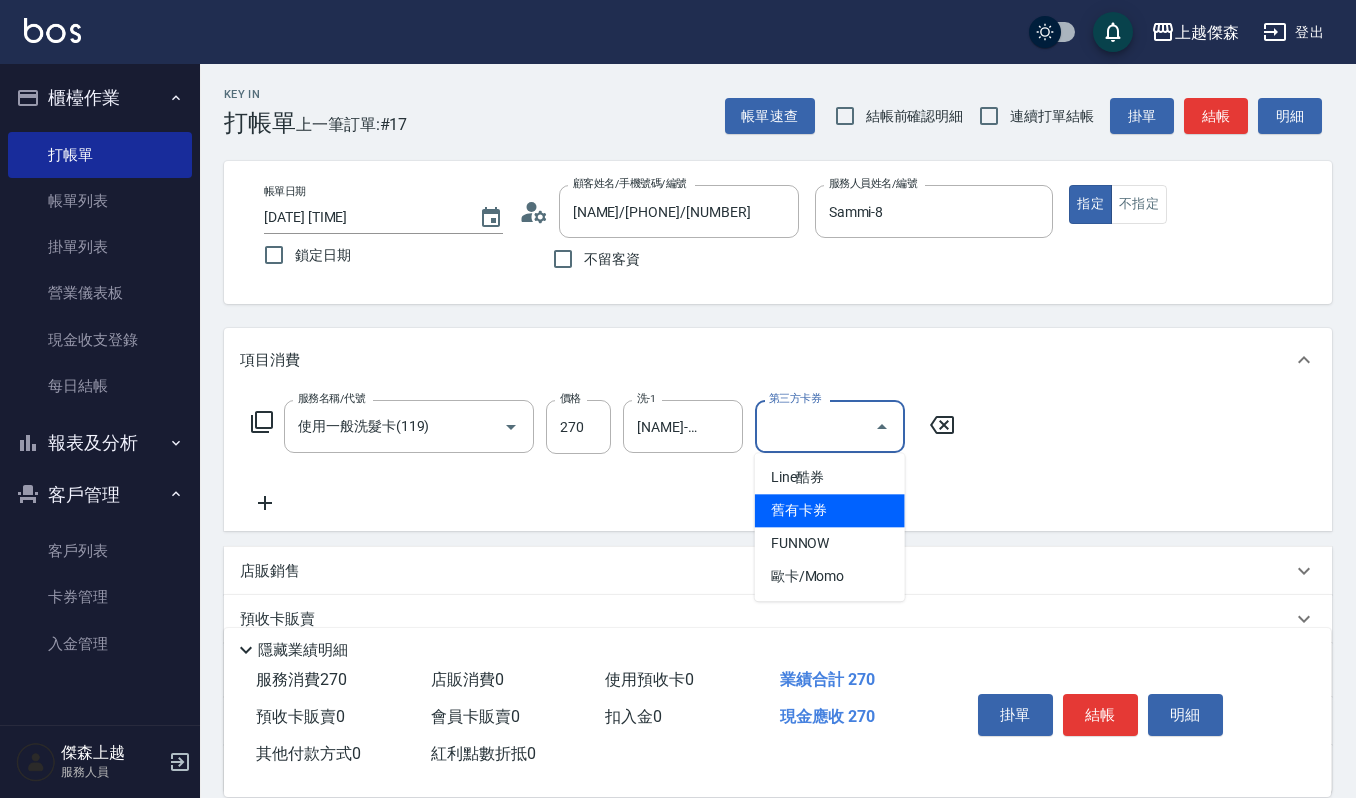 click on "舊有卡券" at bounding box center [830, 510] 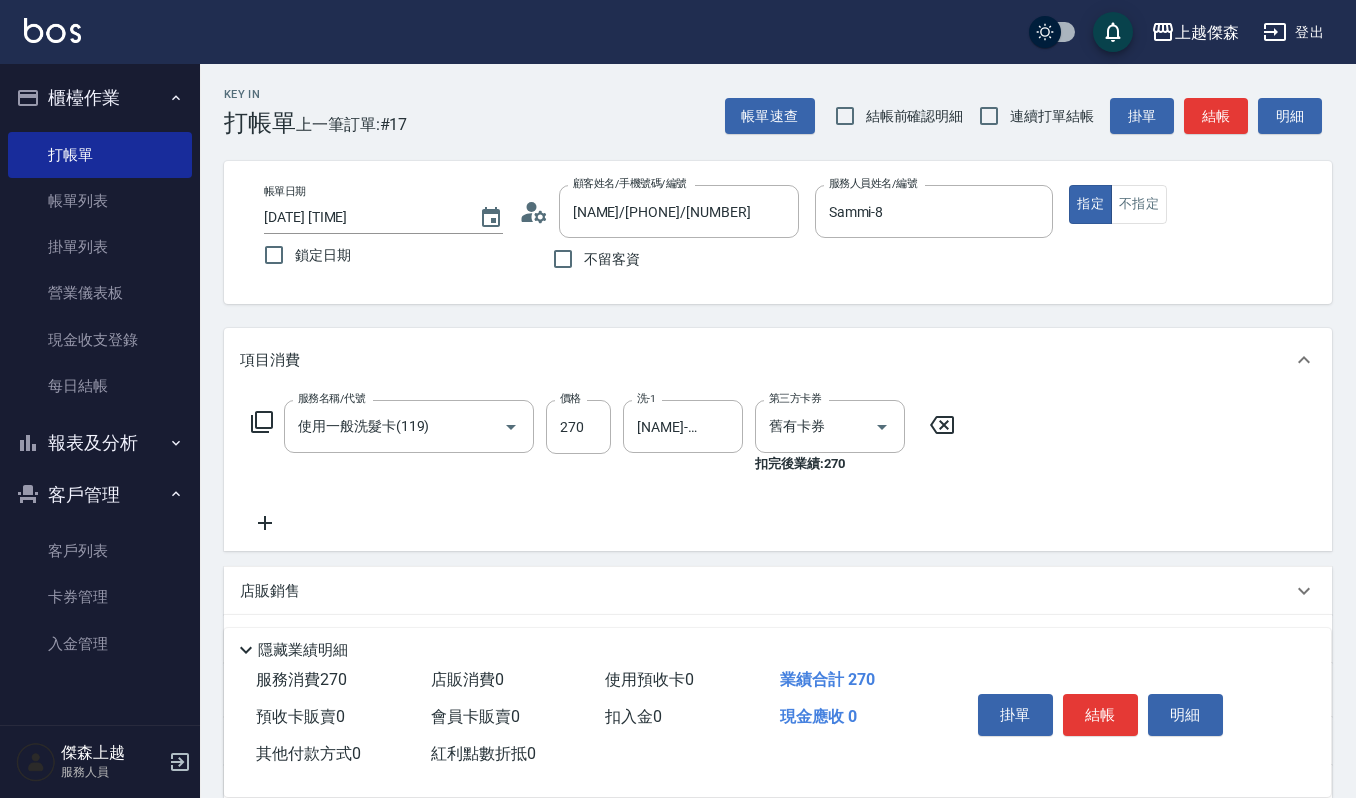 click on "服務名稱/代號 使用一般洗髮卡([NUMBER]) 服務名稱/代號 價格 [PRICE] 價格 洗-1 宜芳-[NUMBER] 洗-1 第三方卡券 舊有卡券 第三方卡券 扣完後業績: [PRICE]" at bounding box center (603, 467) 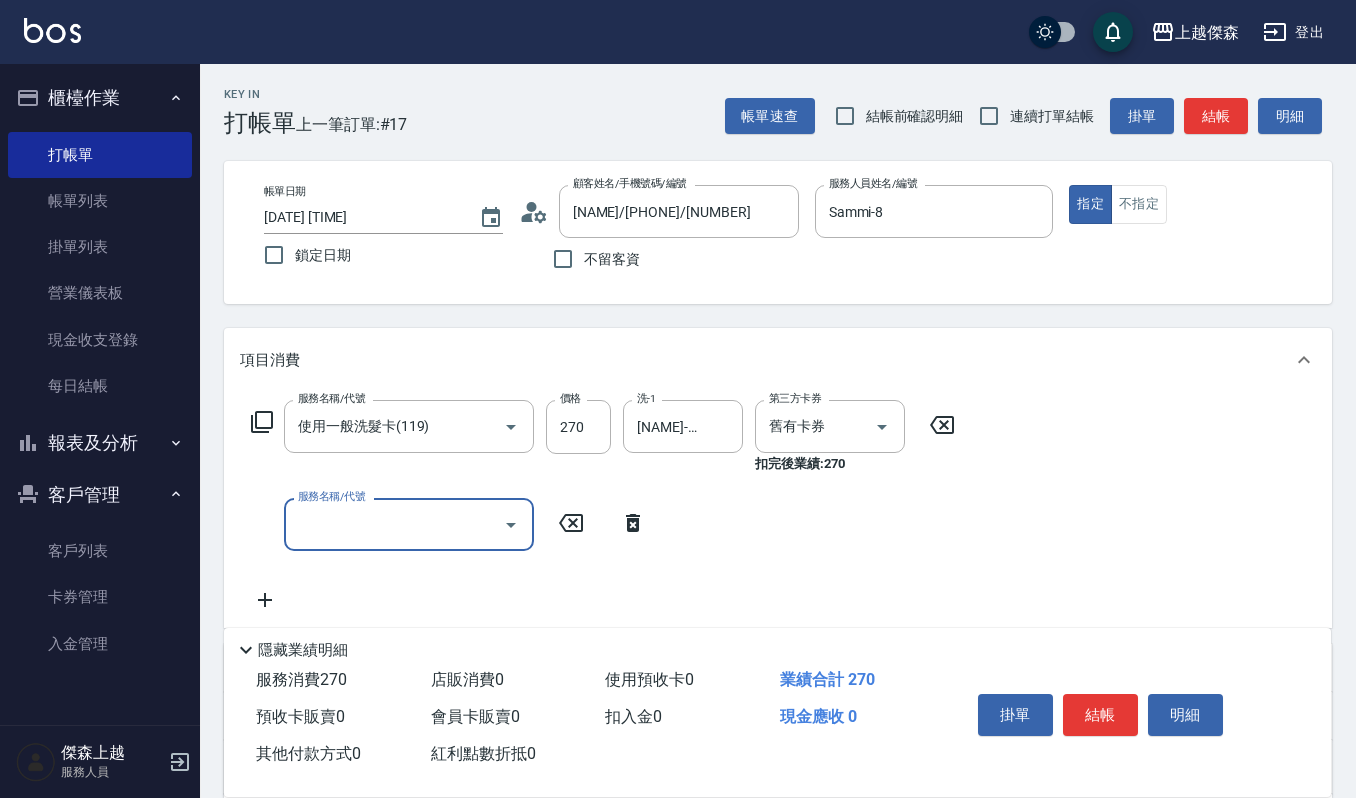 click 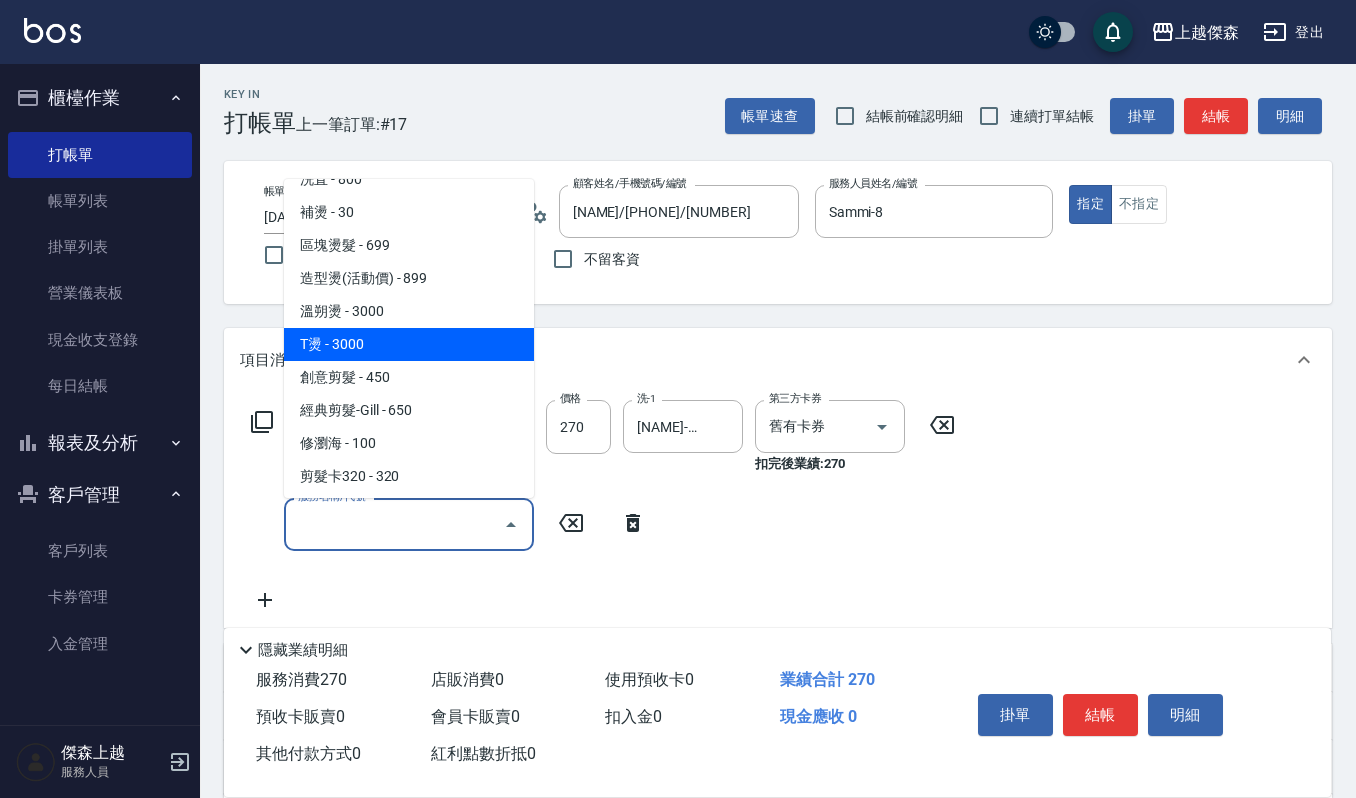 scroll, scrollTop: 533, scrollLeft: 0, axis: vertical 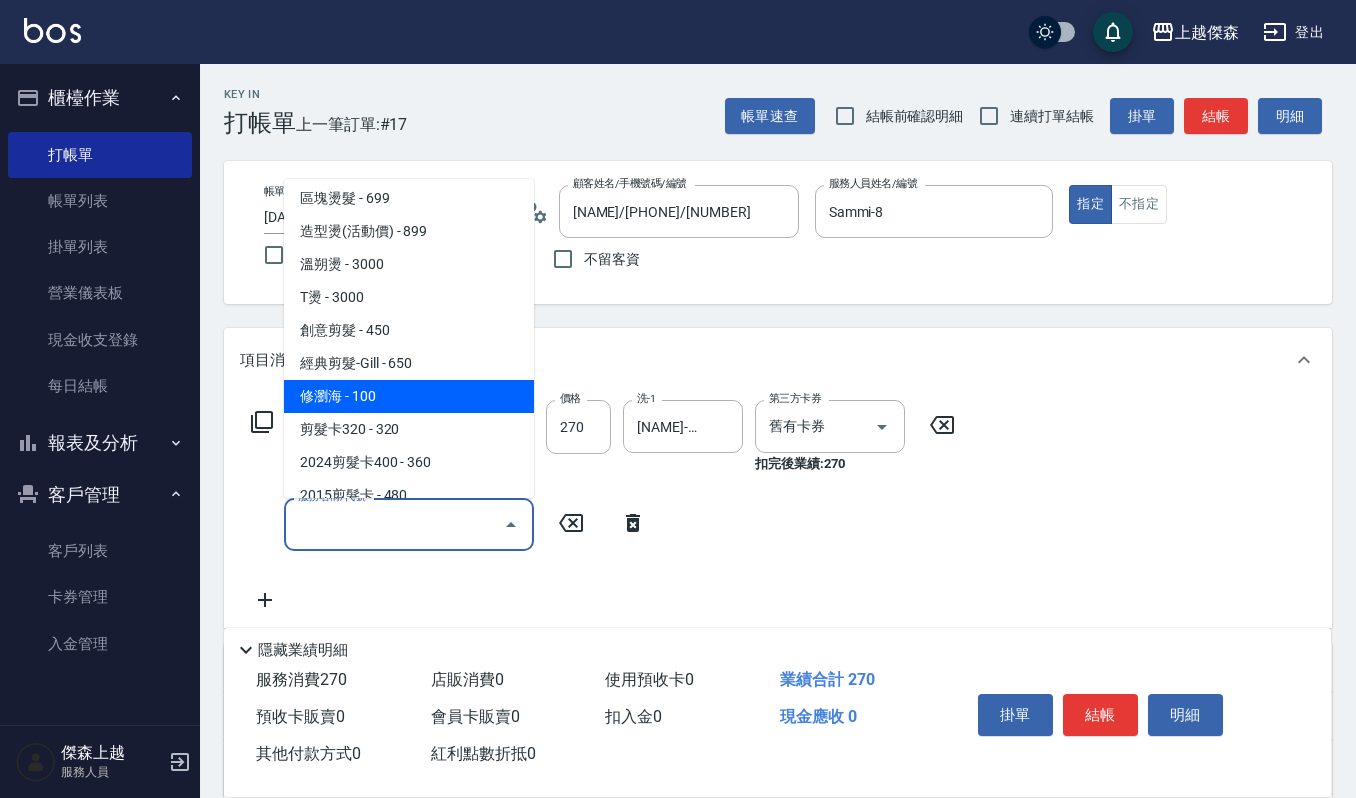 click on "修瀏海 - 100" at bounding box center [409, 396] 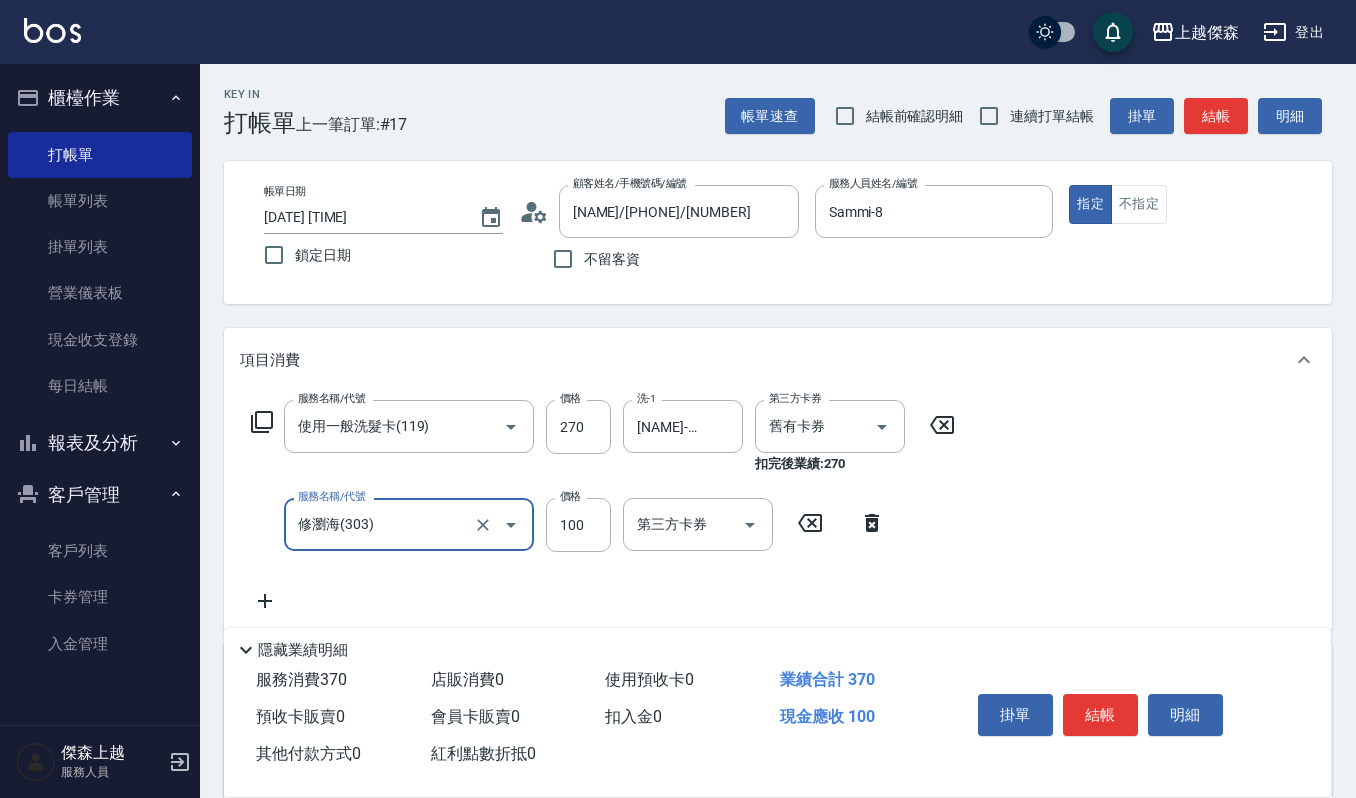 type on "修瀏海(303)" 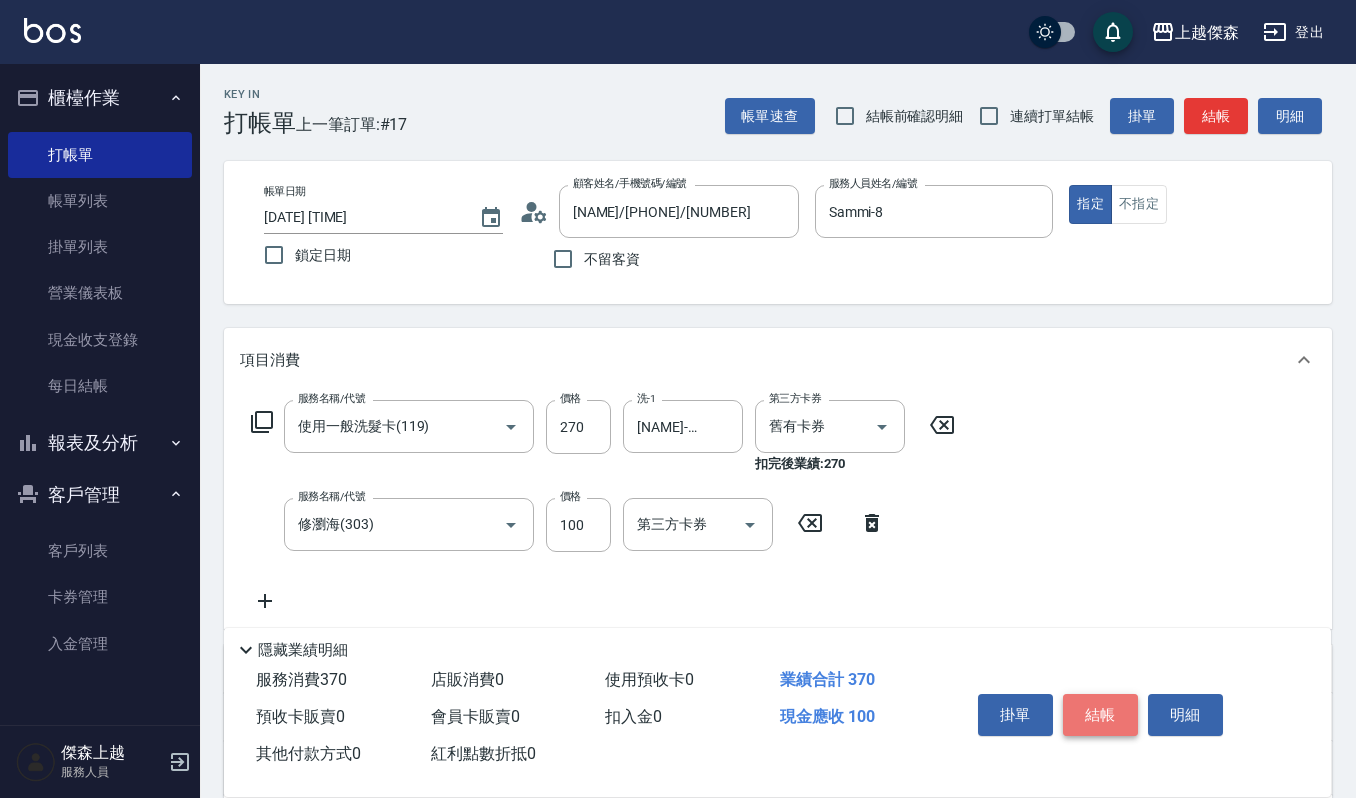click on "結帳" at bounding box center (1100, 715) 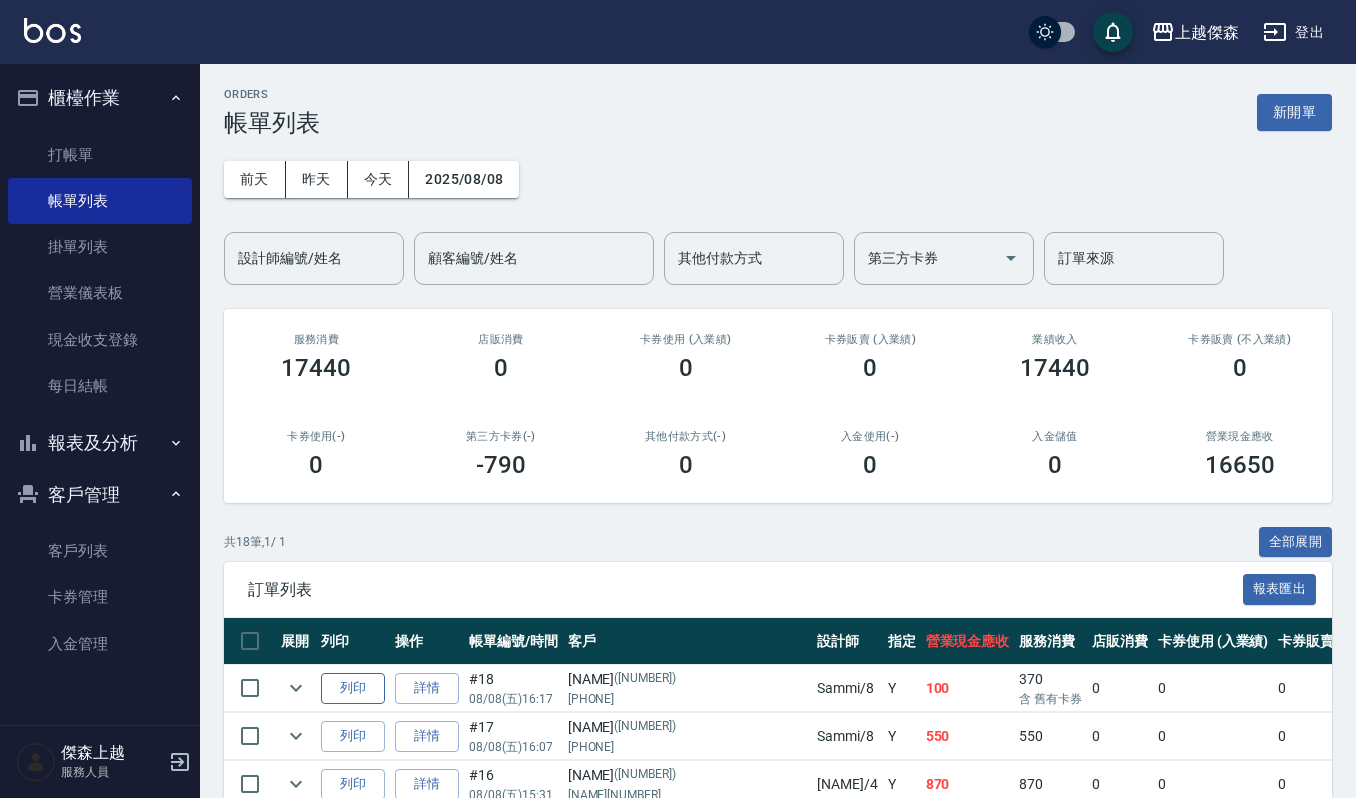 click on "列印" at bounding box center [353, 688] 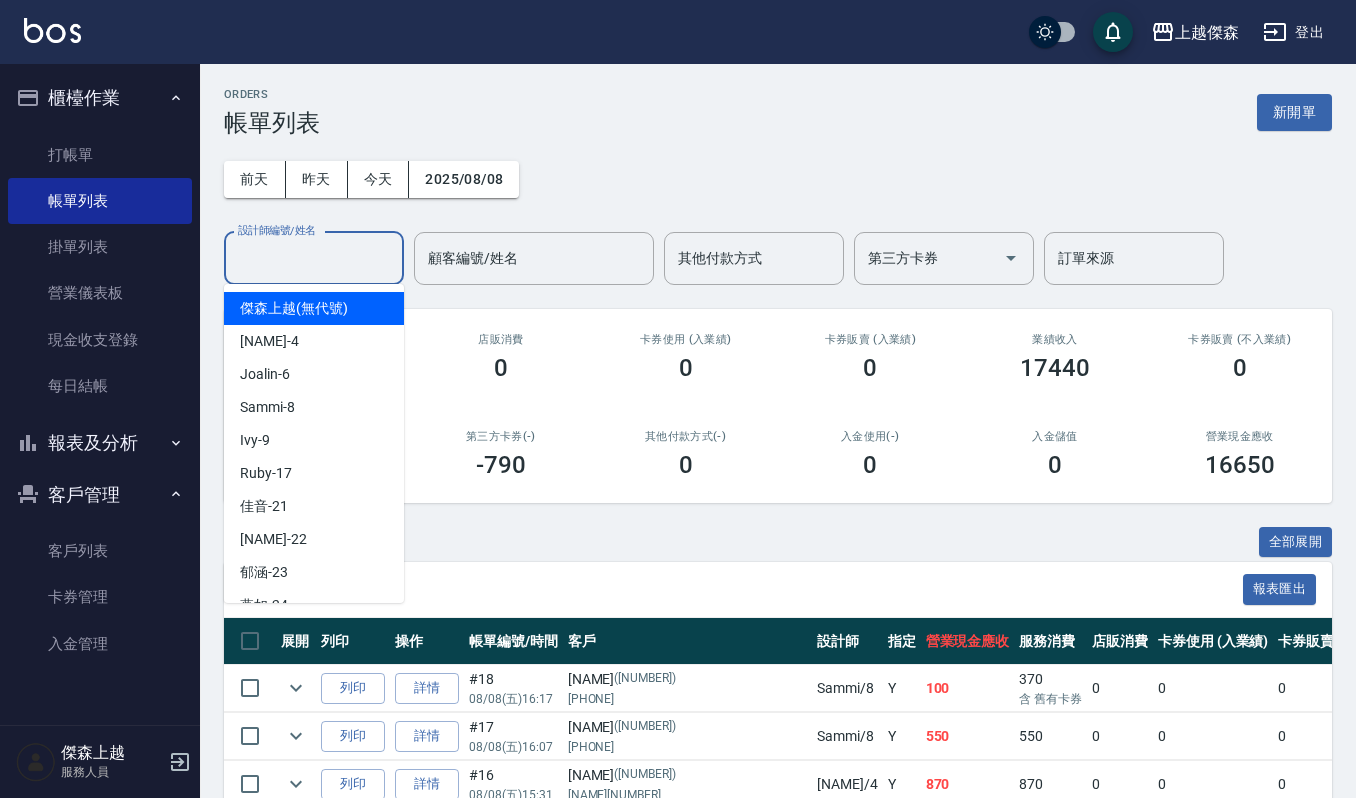 click on "設計師編號/姓名" at bounding box center (314, 258) 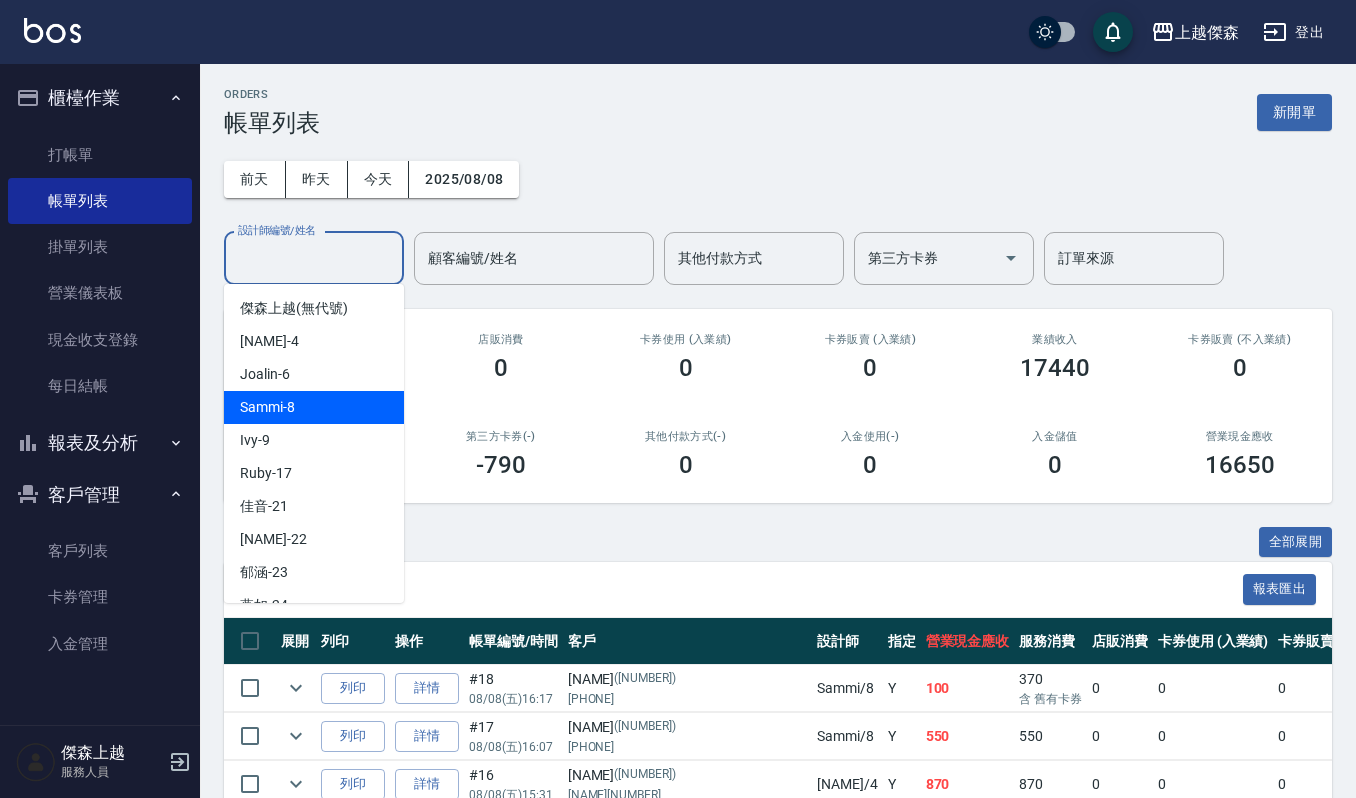 click on "[NAME] - [NUMBER]" at bounding box center (314, 407) 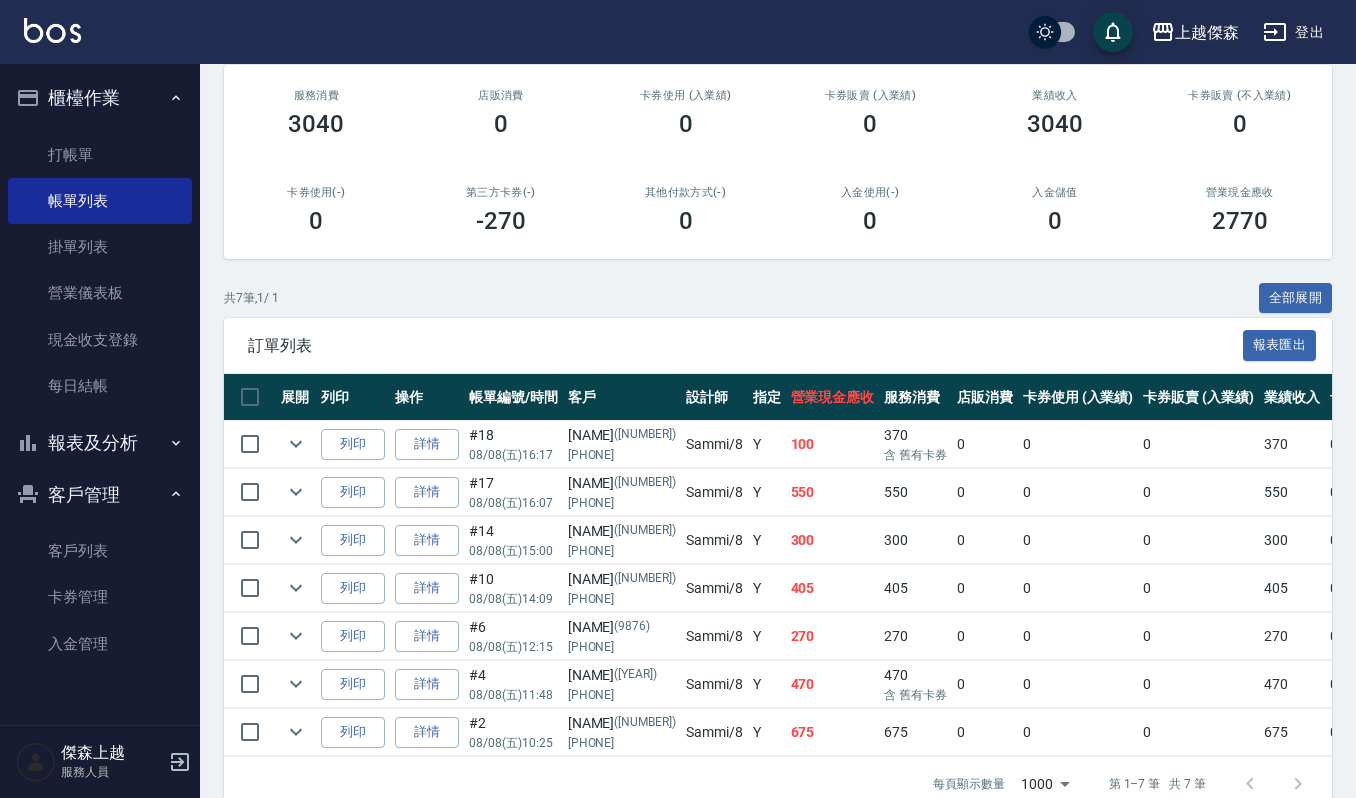 scroll, scrollTop: 0, scrollLeft: 0, axis: both 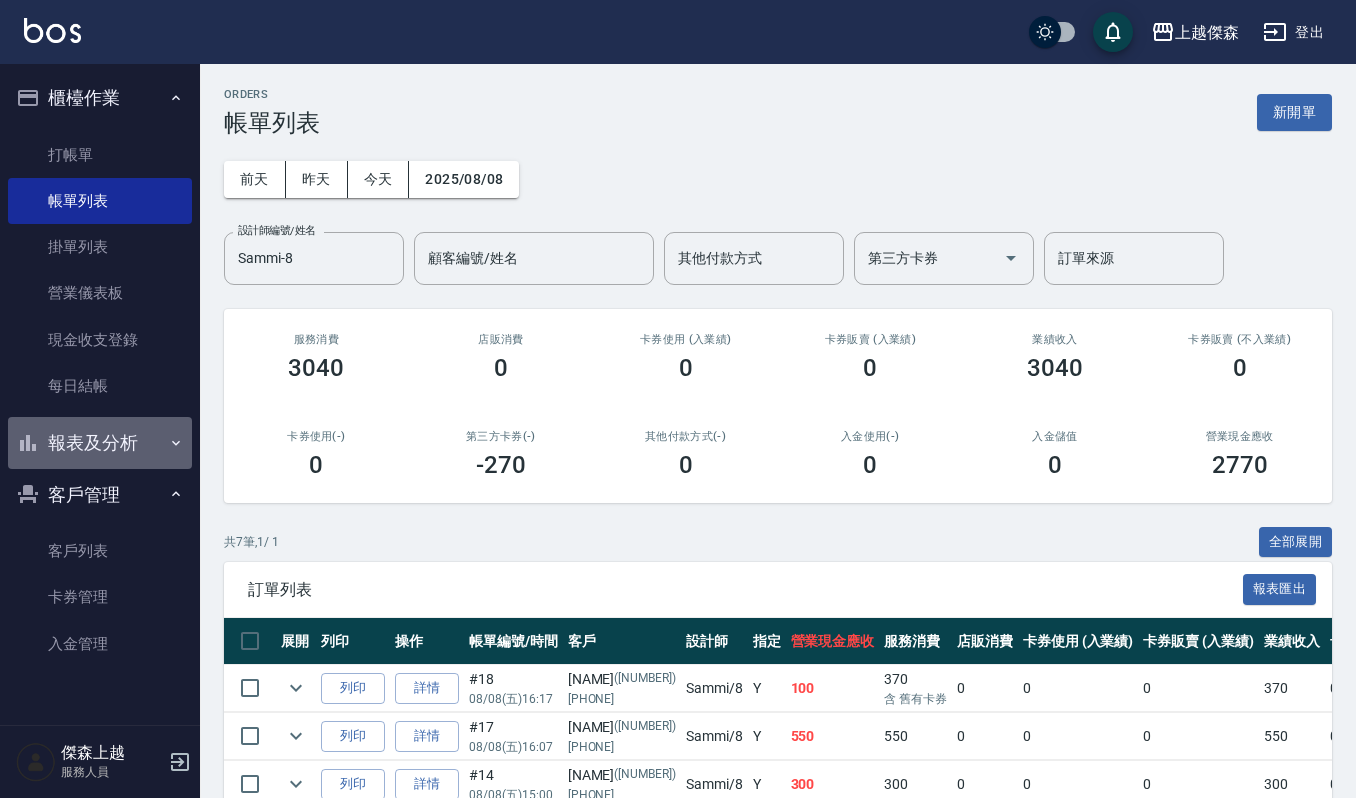 click on "報表及分析" at bounding box center [100, 443] 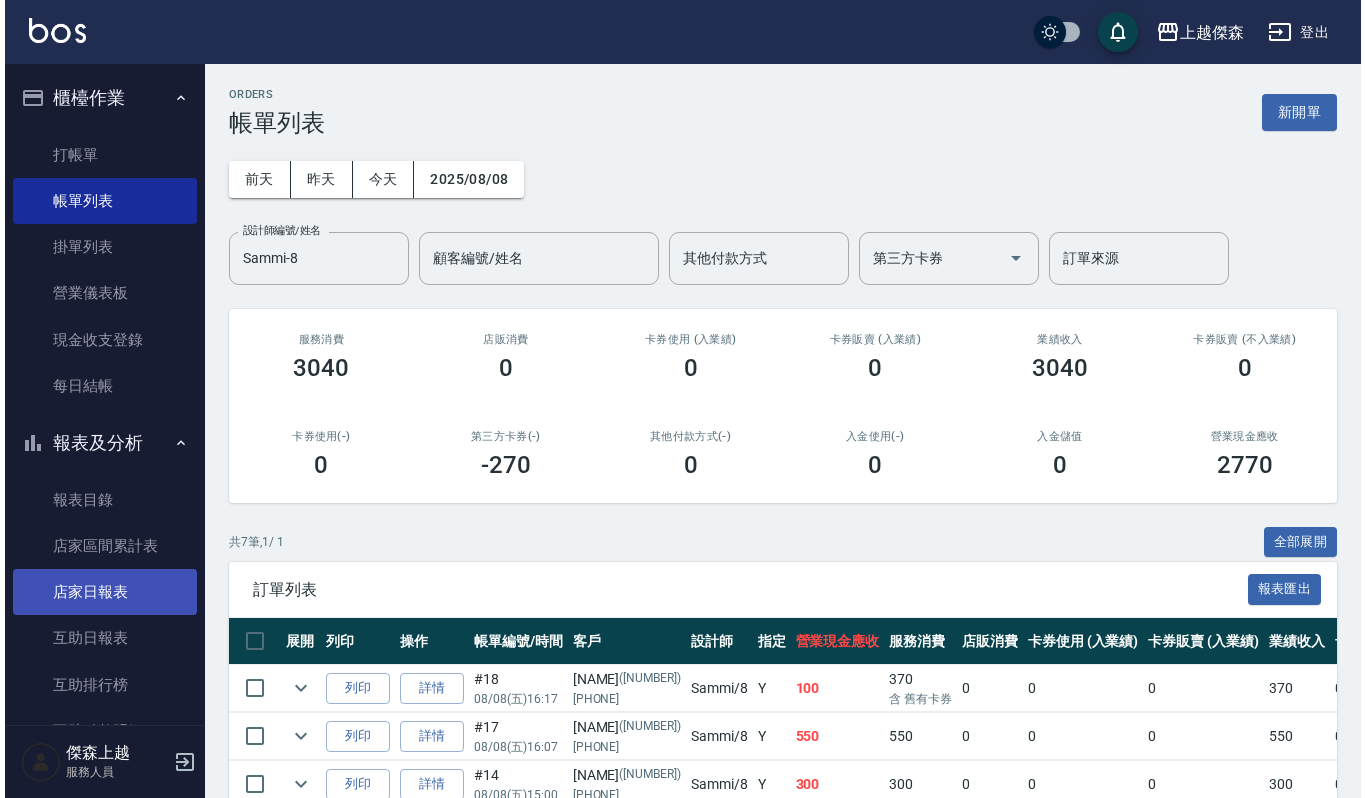 scroll, scrollTop: 533, scrollLeft: 0, axis: vertical 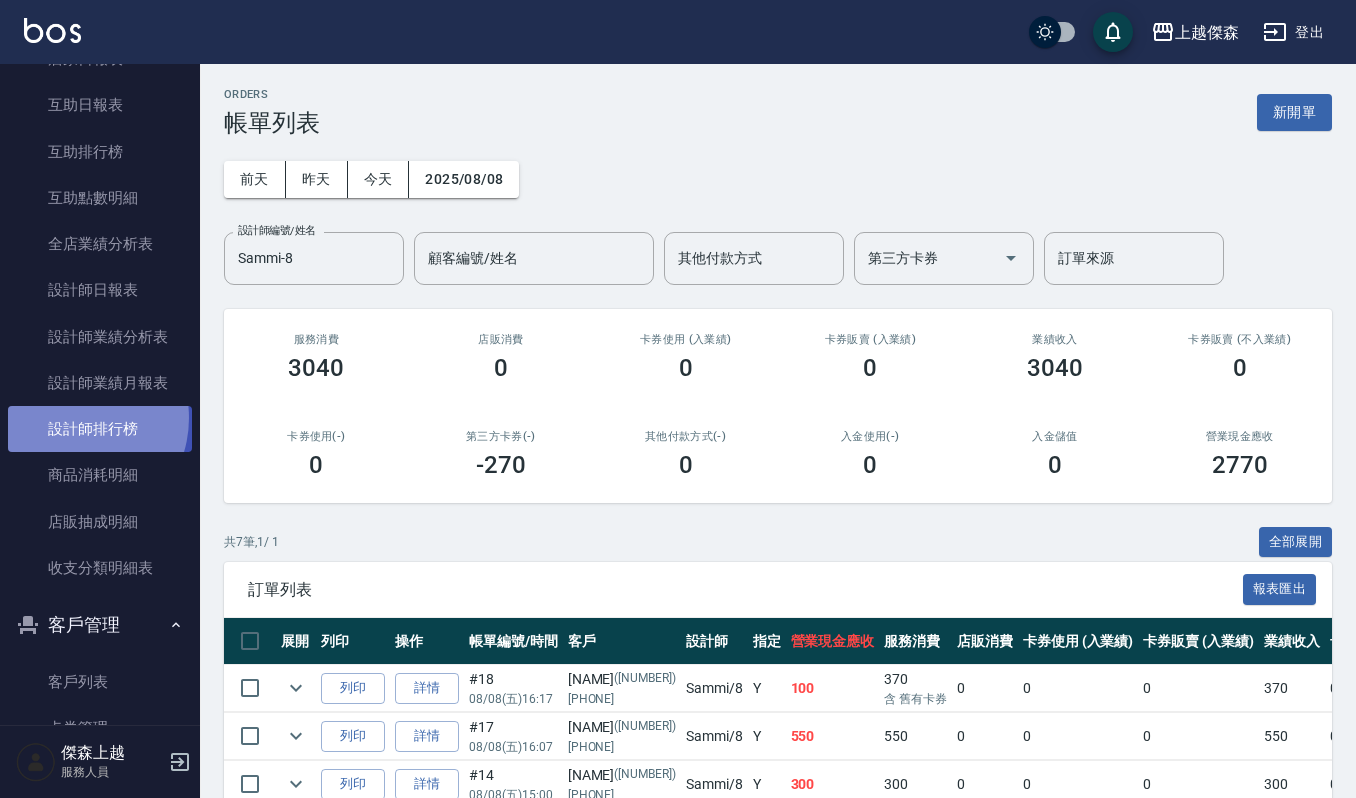 click on "設計師排行榜" at bounding box center (100, 429) 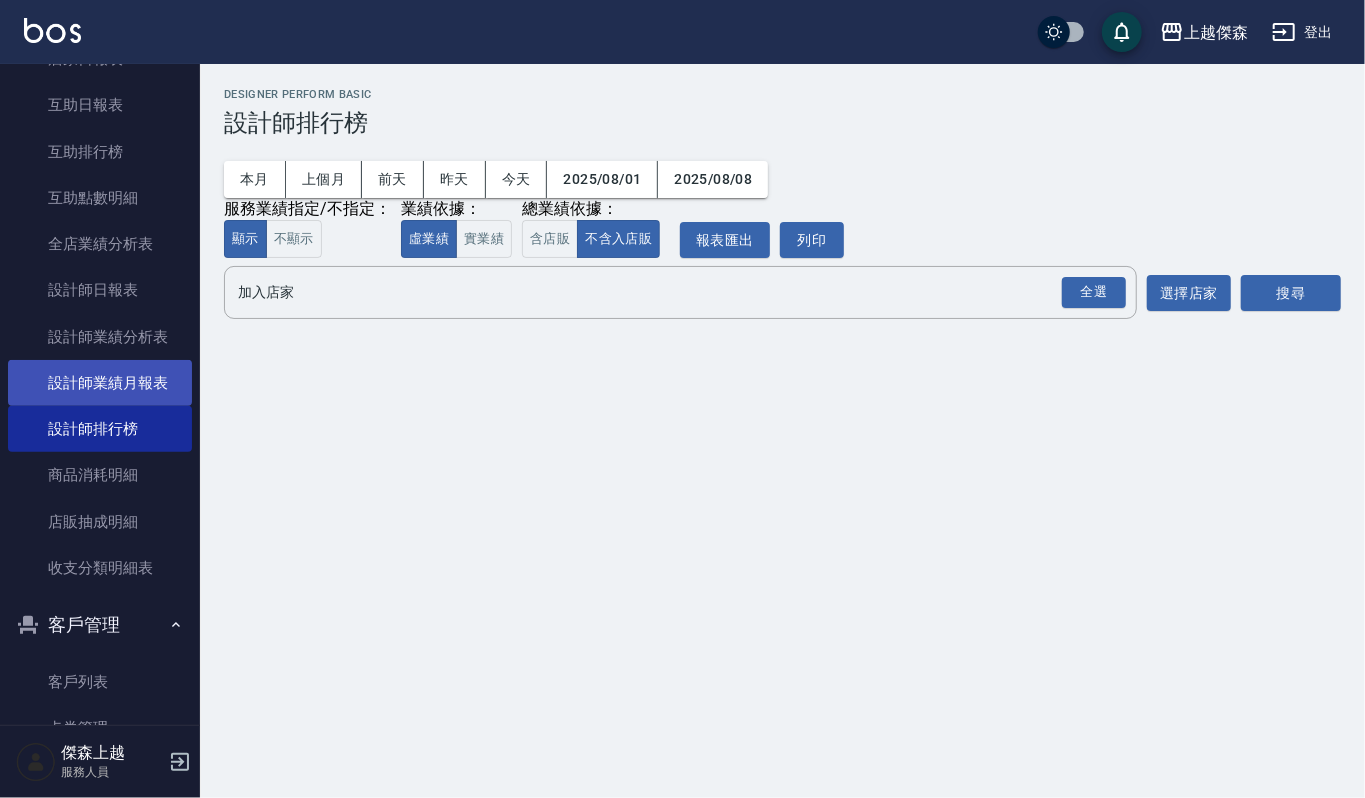click on "設計師業績月報表" at bounding box center [100, 383] 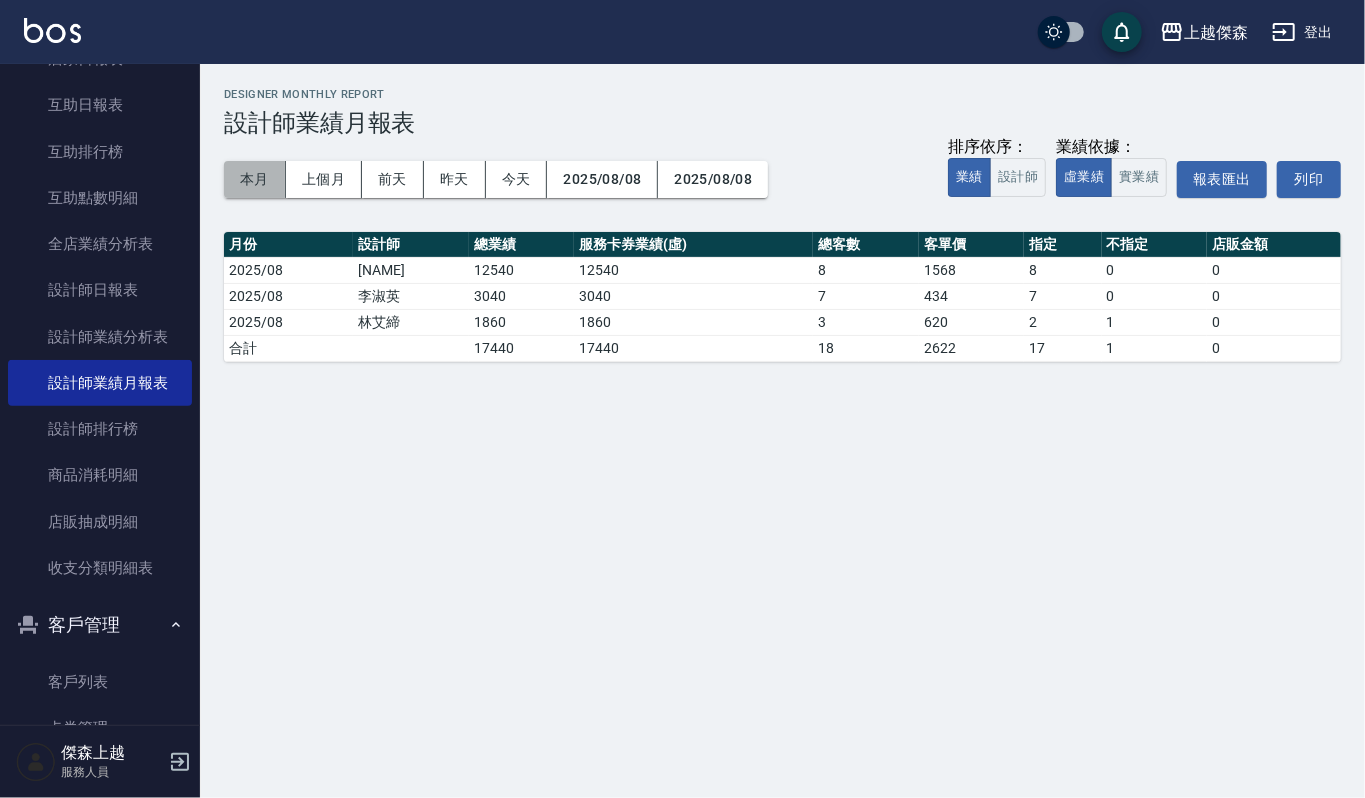 click on "本月" at bounding box center [255, 179] 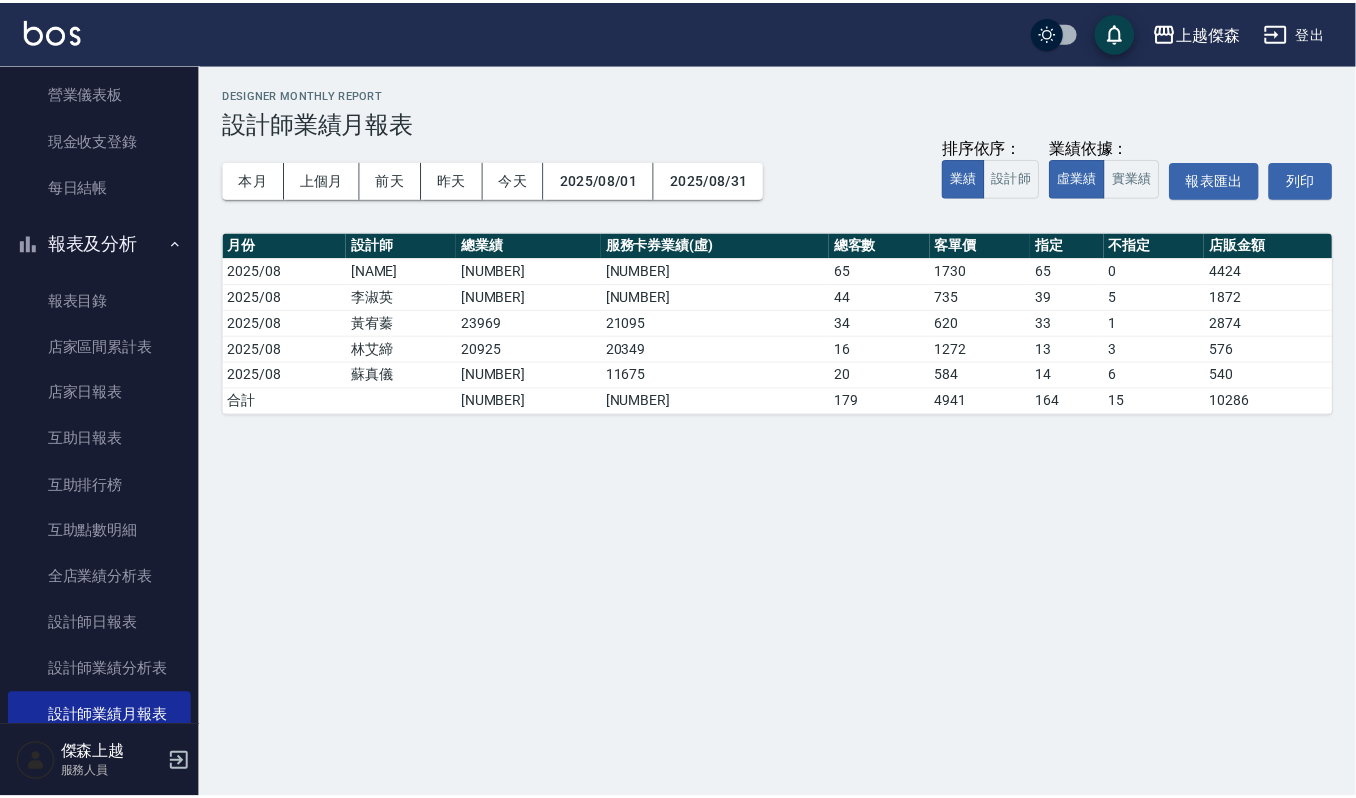 scroll, scrollTop: 0, scrollLeft: 0, axis: both 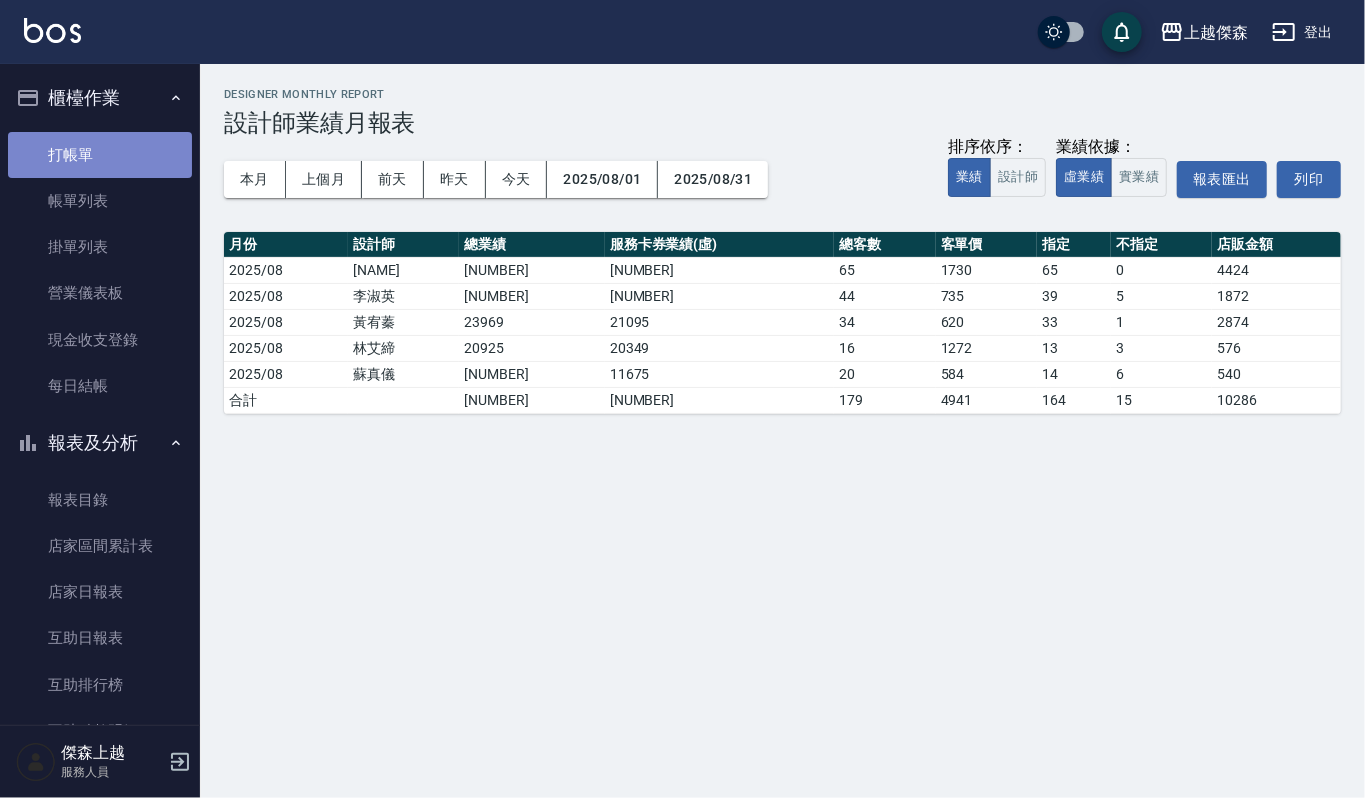 click on "打帳單" at bounding box center (100, 155) 